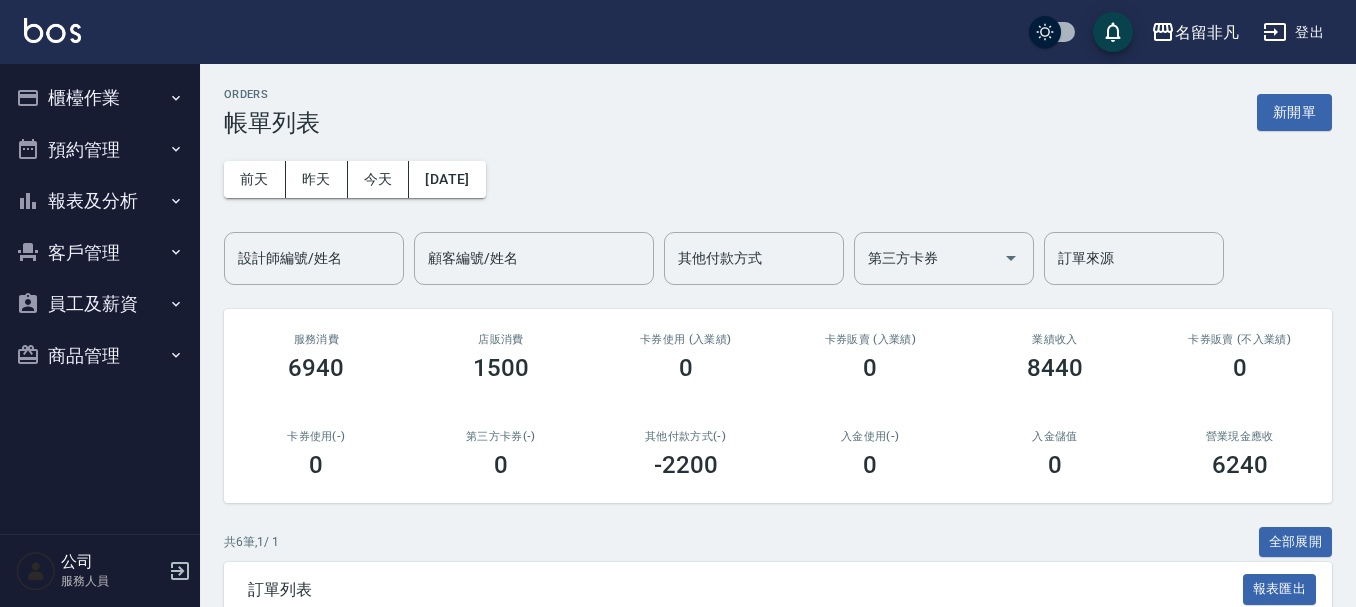 scroll, scrollTop: 200, scrollLeft: 0, axis: vertical 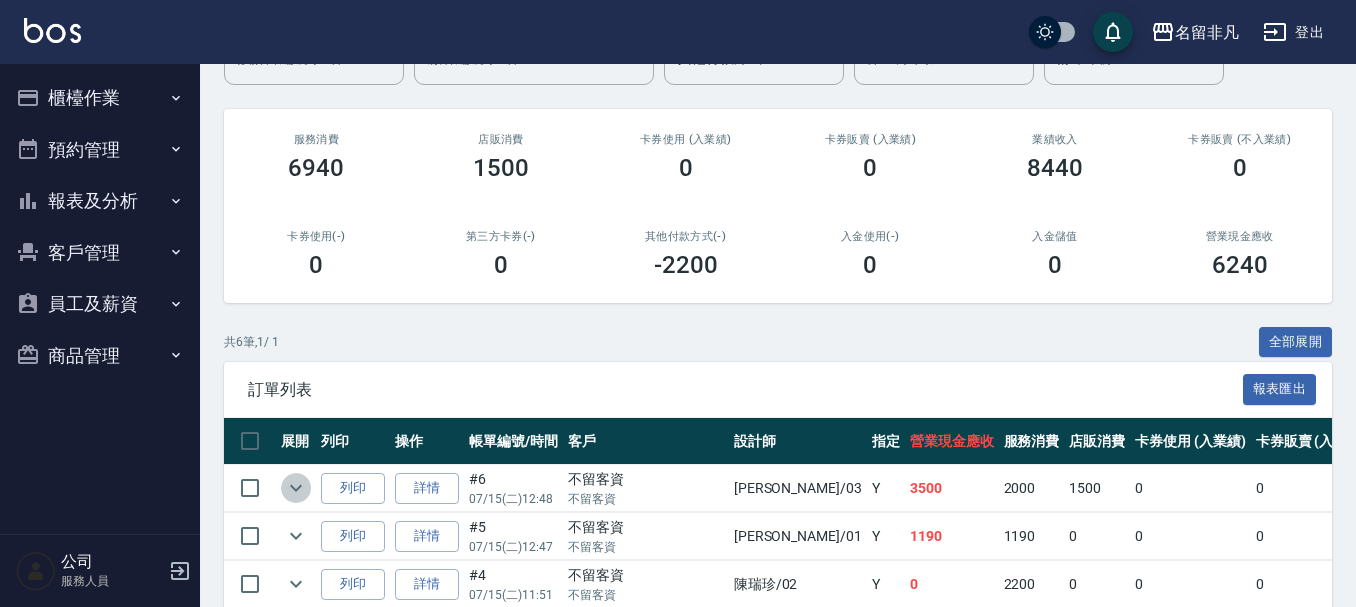 click 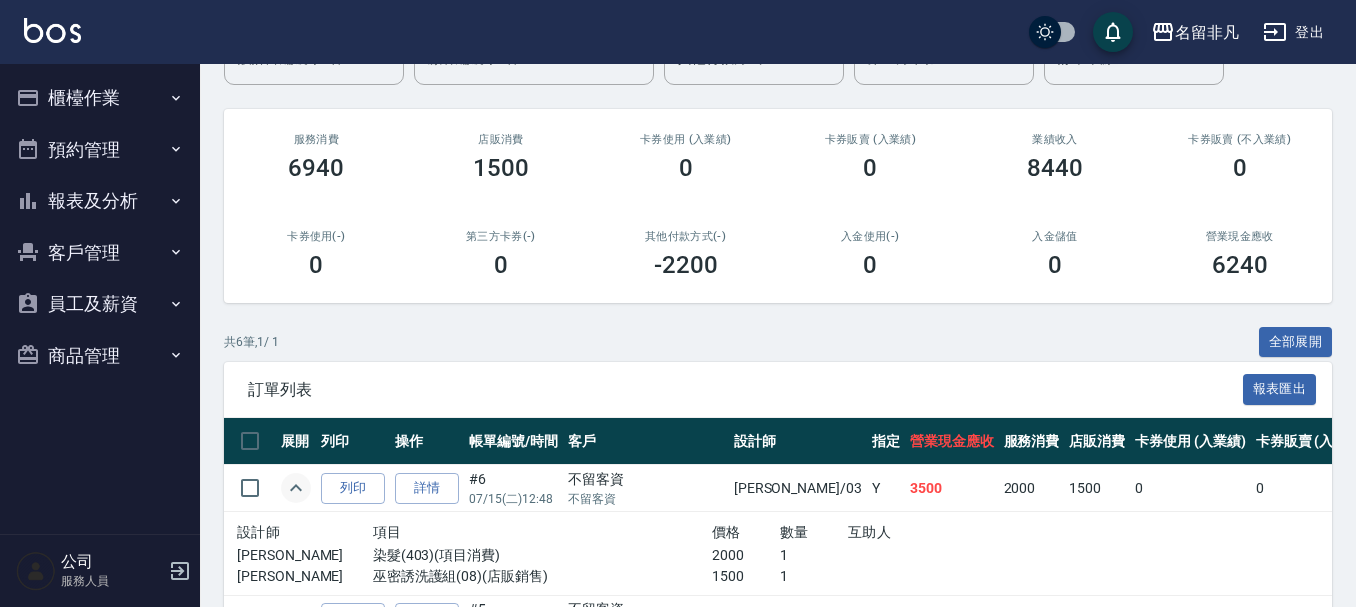 click 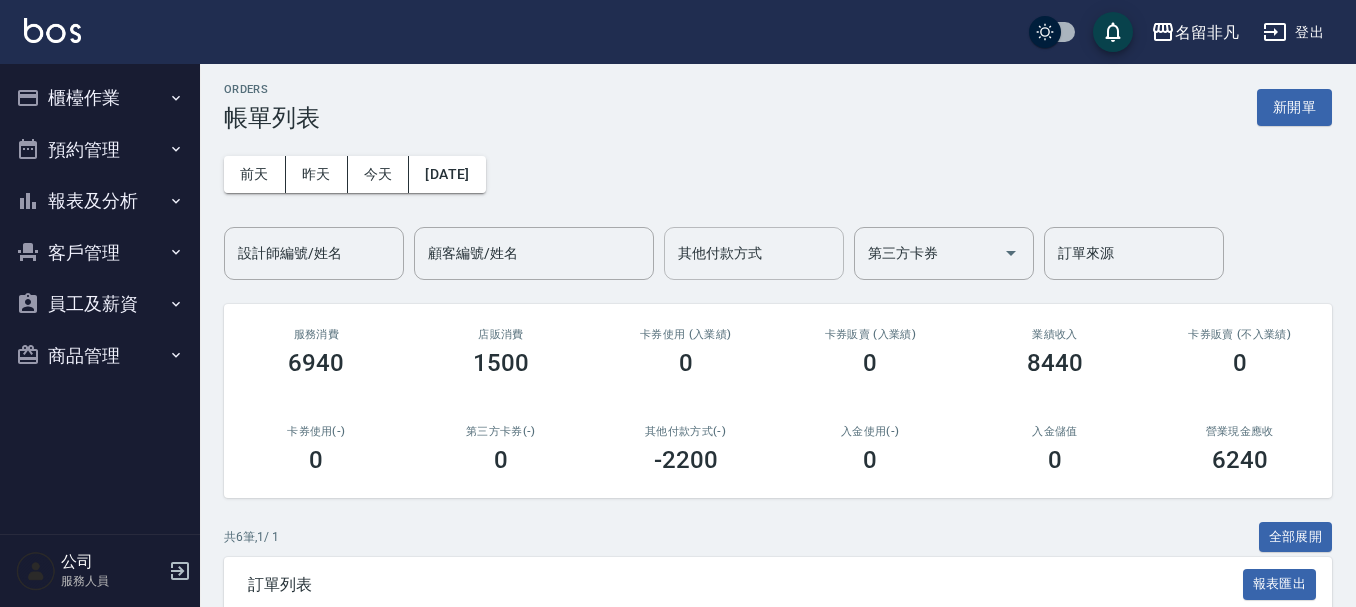 scroll, scrollTop: 0, scrollLeft: 0, axis: both 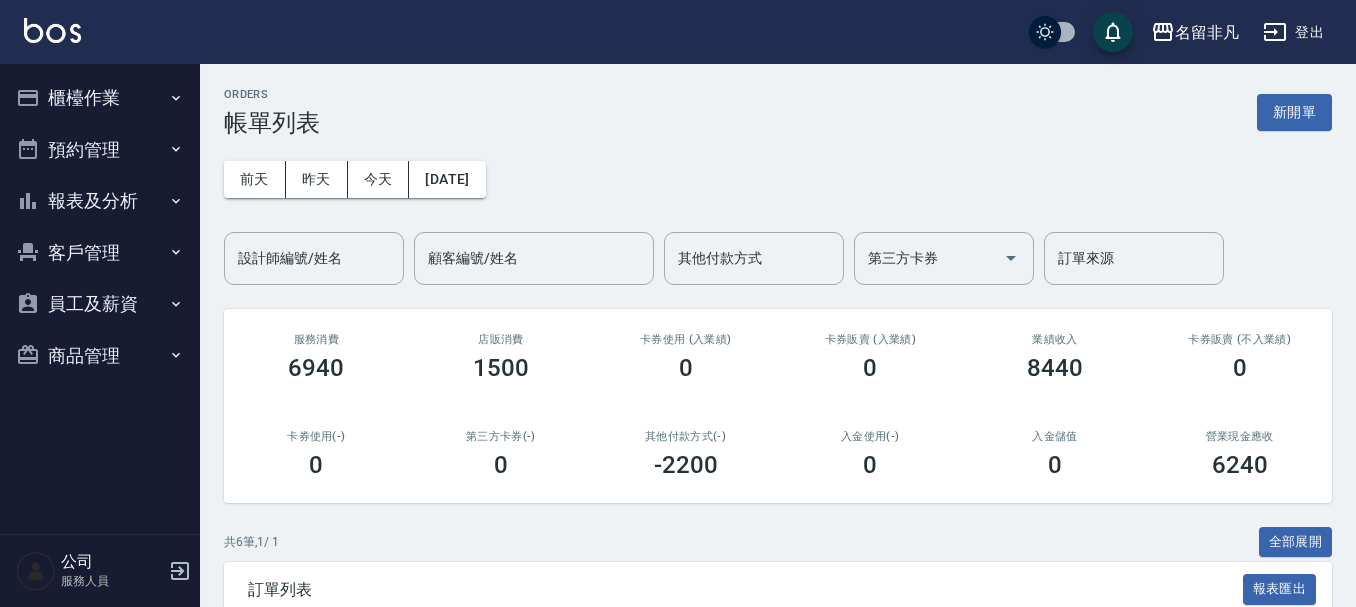 click on "ORDERS 帳單列表 新開單" at bounding box center [778, 112] 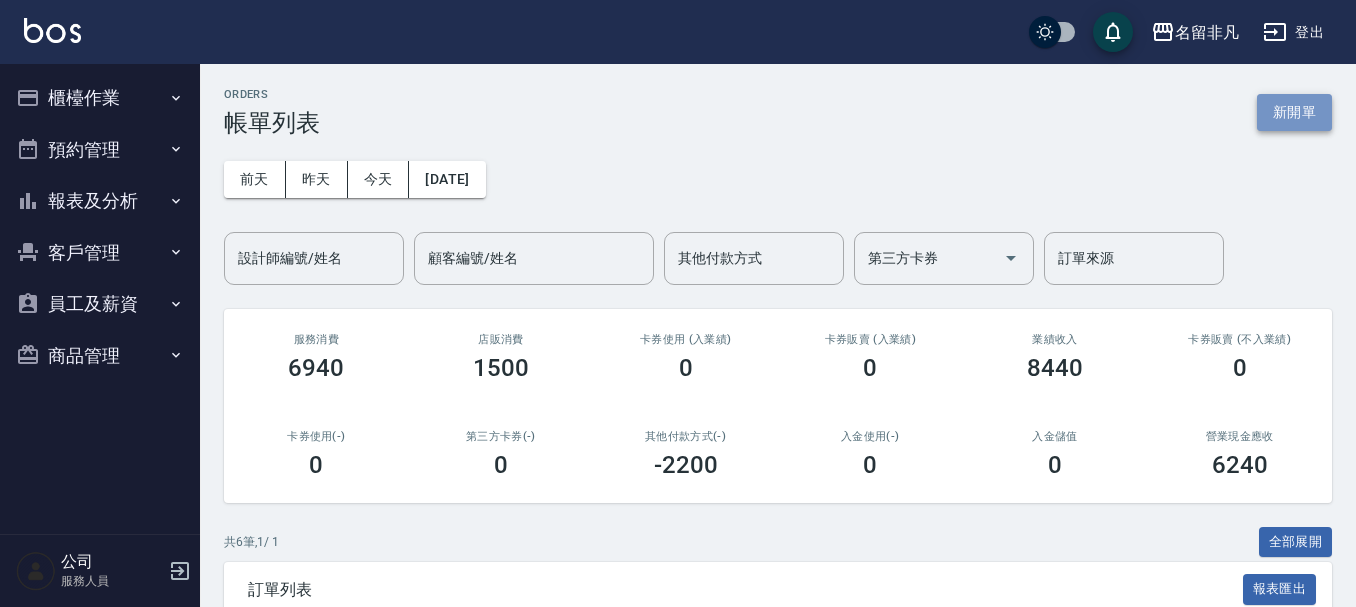 click on "新開單" at bounding box center (1294, 112) 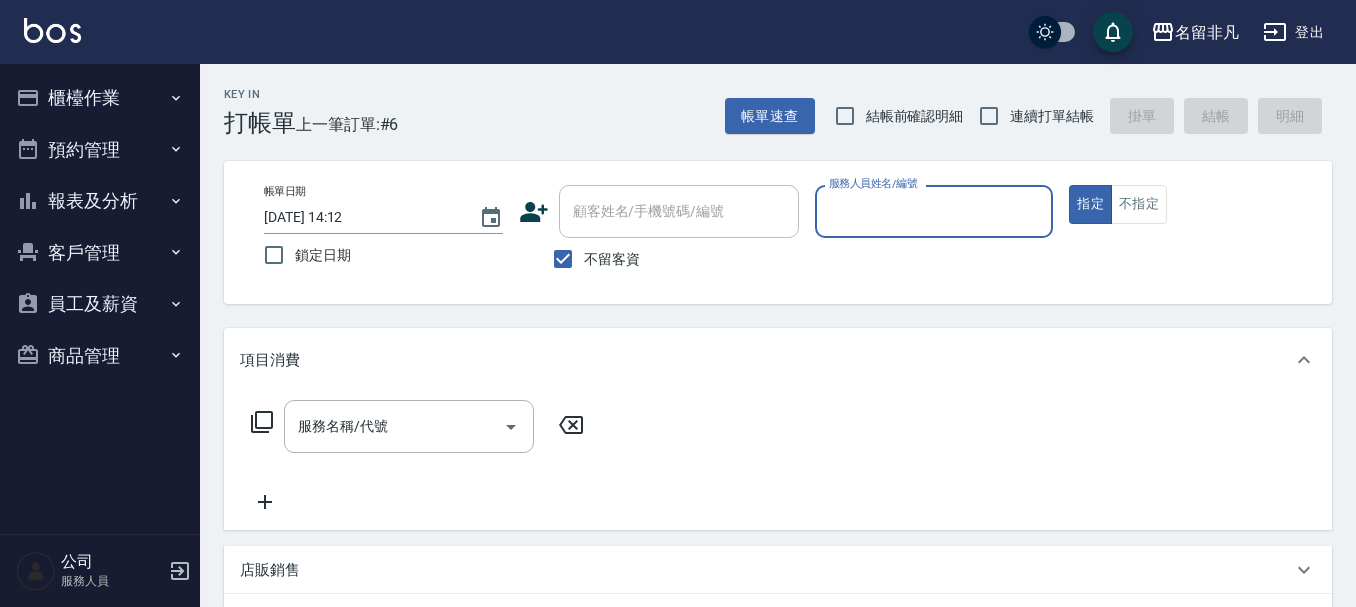 click on "不留客資" at bounding box center [612, 259] 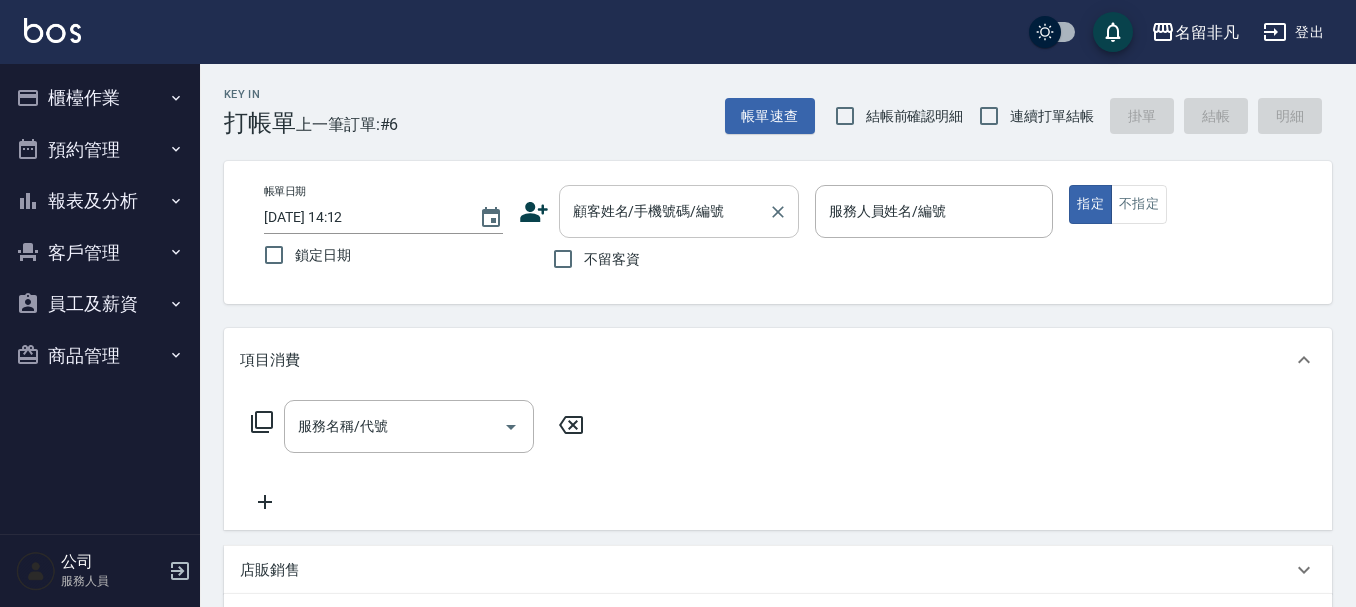 click on "顧客姓名/手機號碼/編號 顧客姓名/手機號碼/編號" at bounding box center (679, 211) 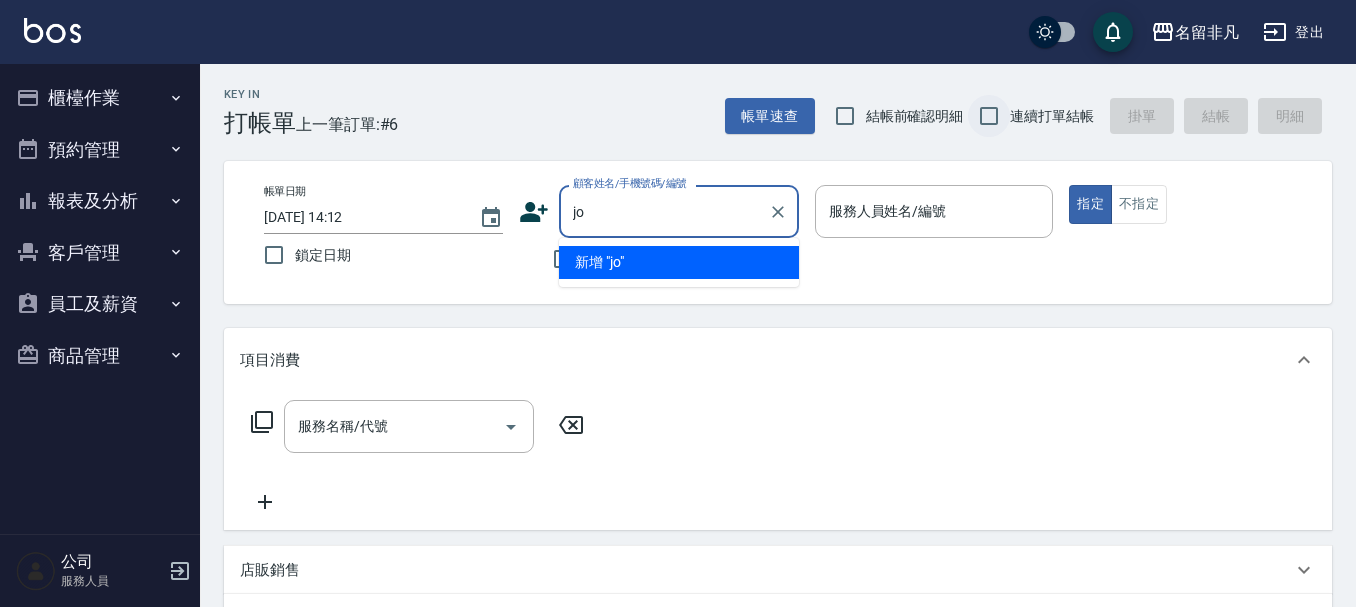 type on "j" 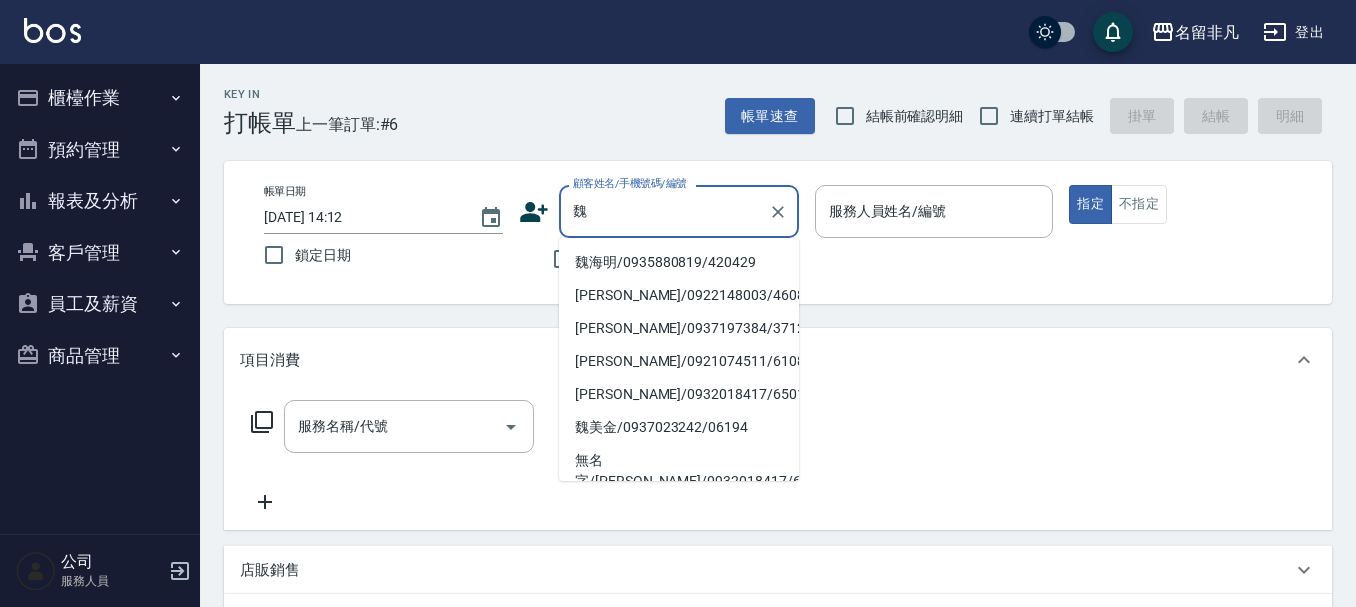 click on "魏海明/0935880819/420429" at bounding box center (679, 262) 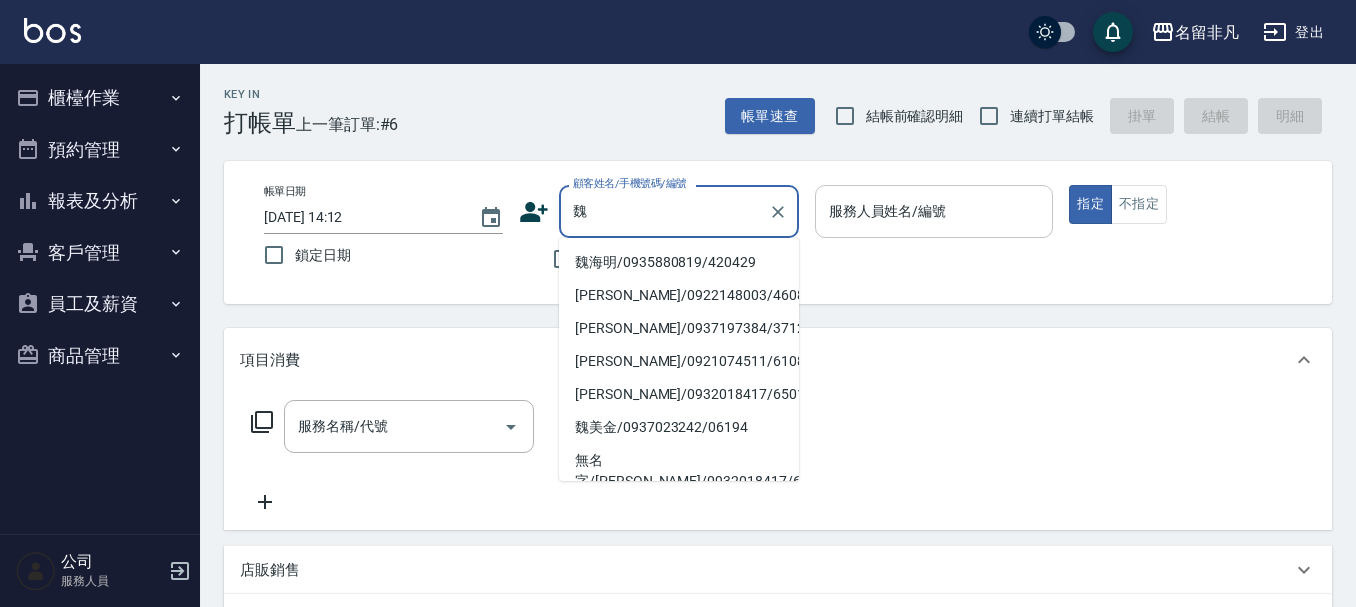 type on "魏海明/0935880819/420429" 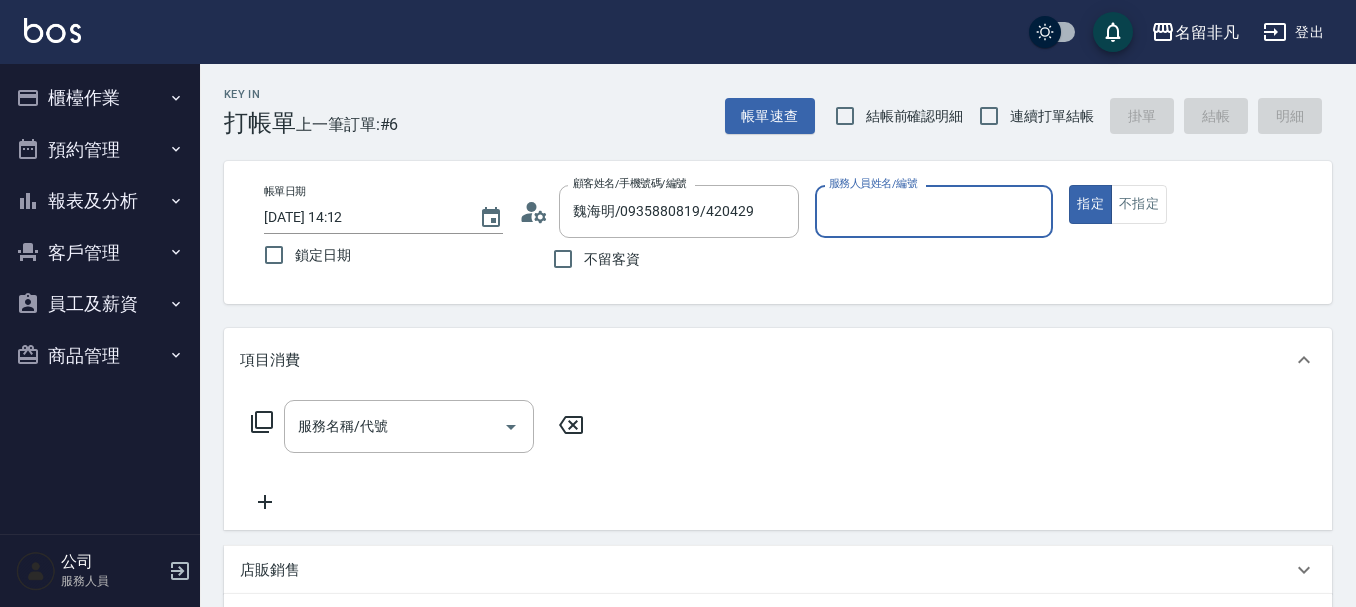 type on "郭佳怡-07" 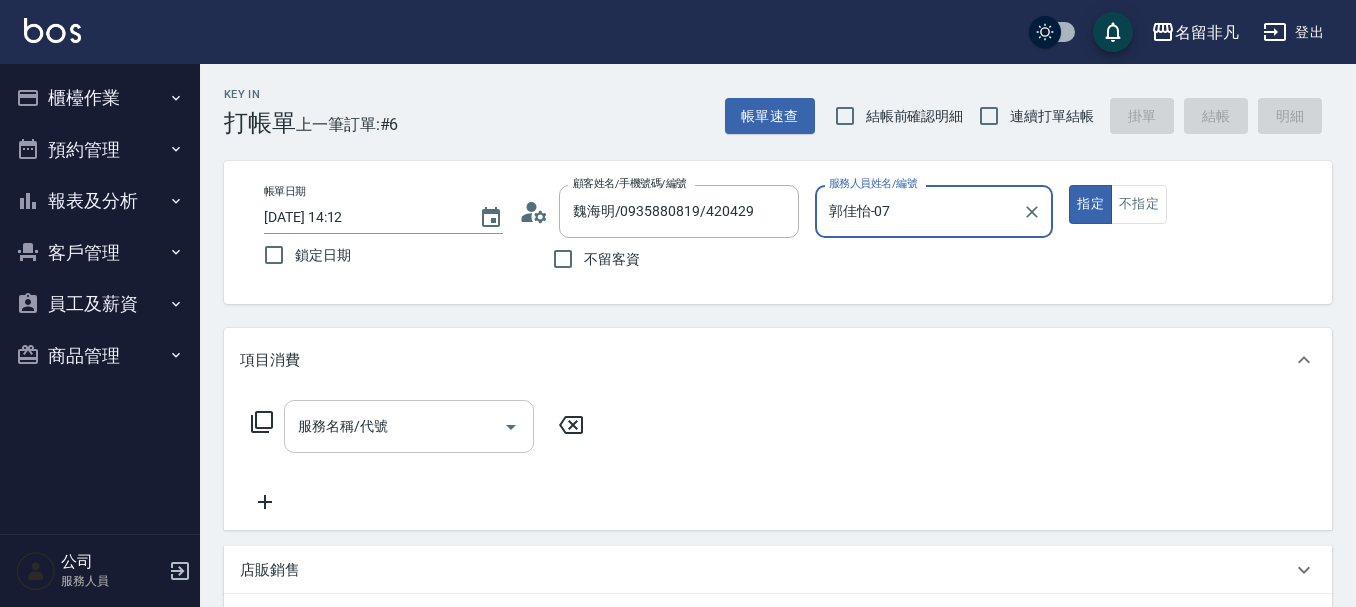 click on "服務名稱/代號" at bounding box center (394, 426) 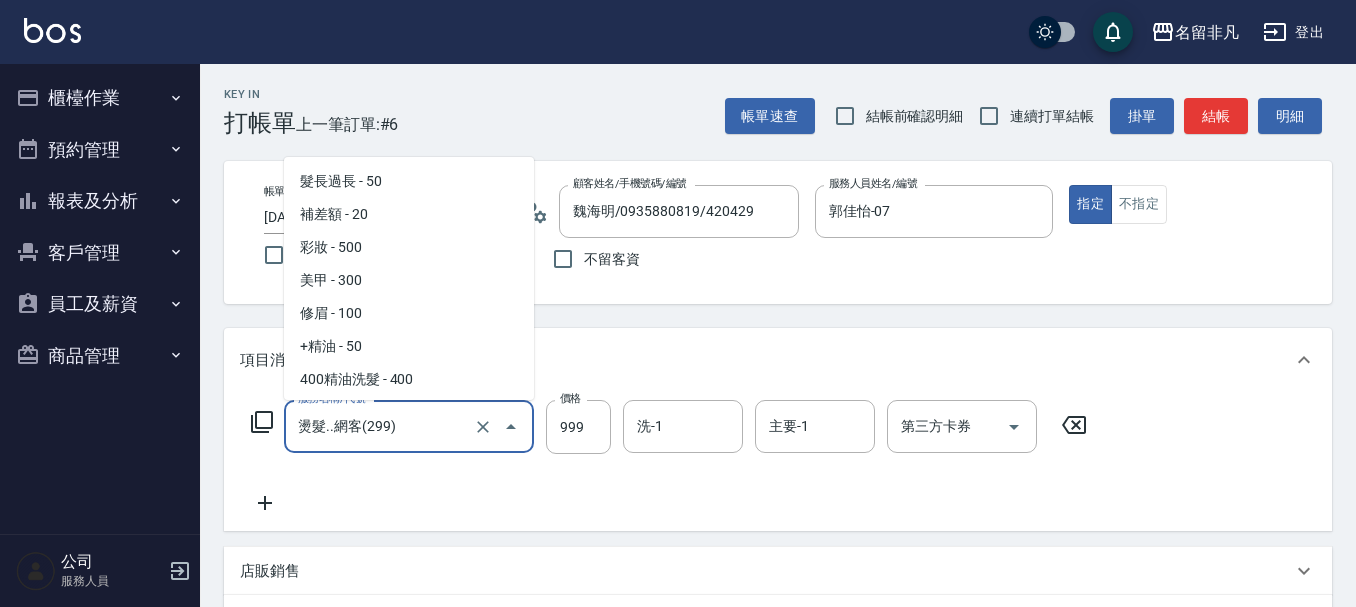 scroll, scrollTop: 458, scrollLeft: 0, axis: vertical 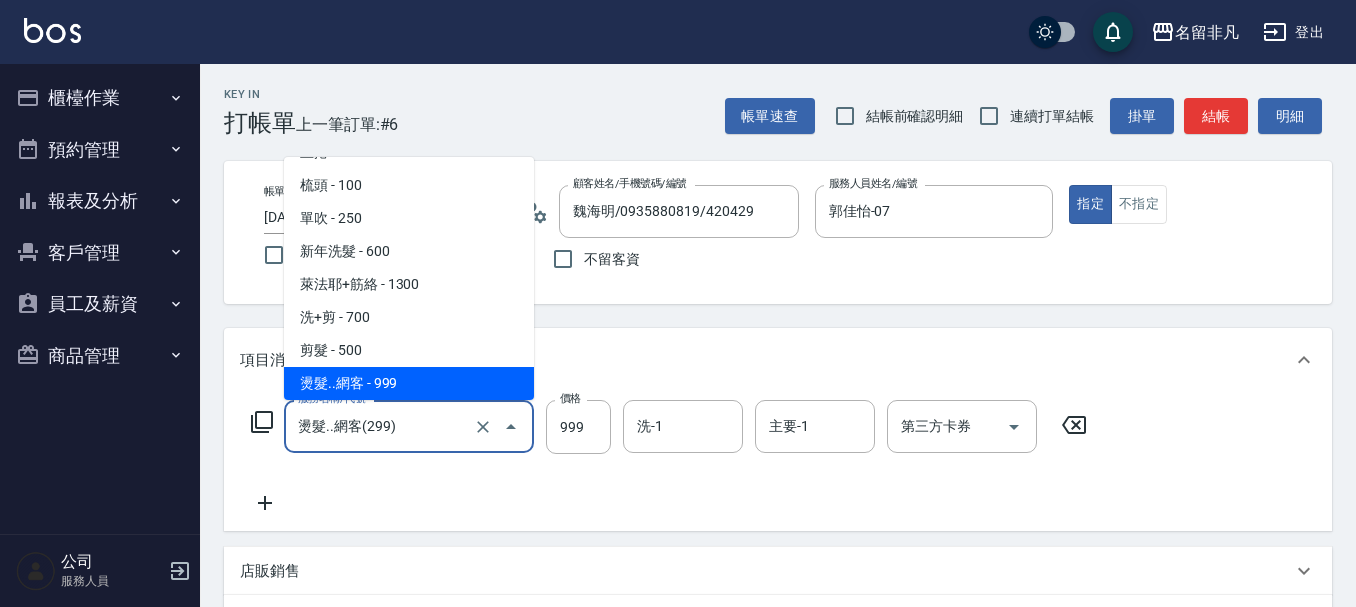drag, startPoint x: 394, startPoint y: 417, endPoint x: 241, endPoint y: 421, distance: 153.05228 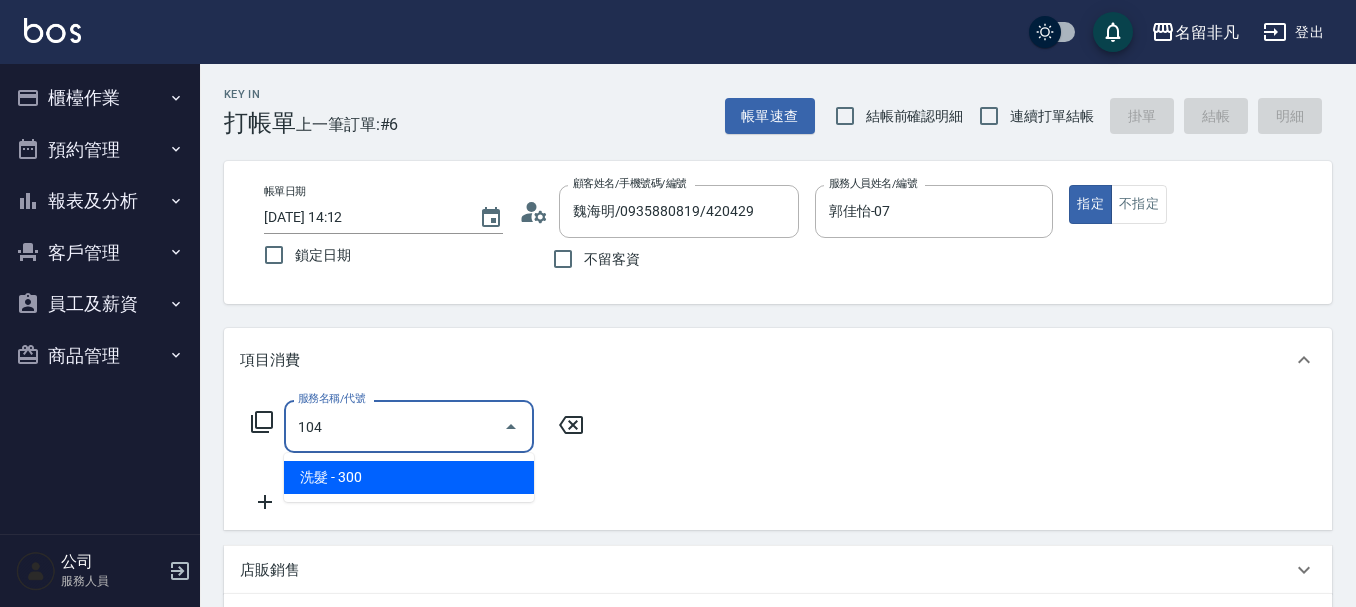 type on "洗髮(104)" 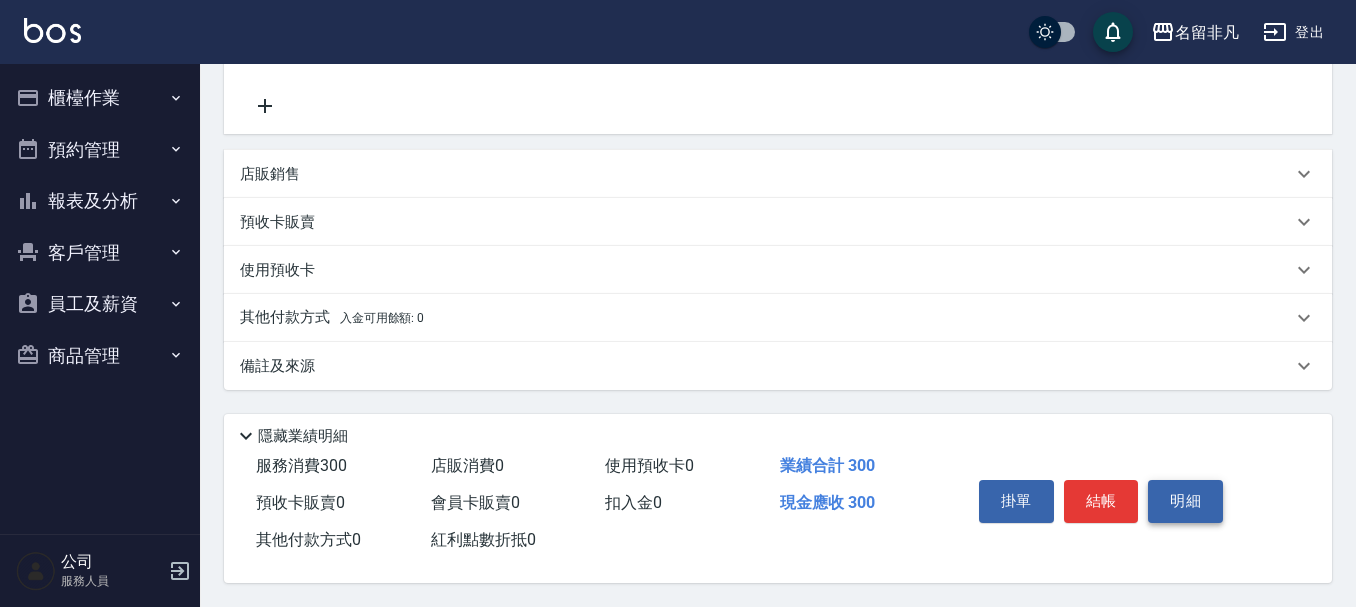 scroll, scrollTop: 400, scrollLeft: 0, axis: vertical 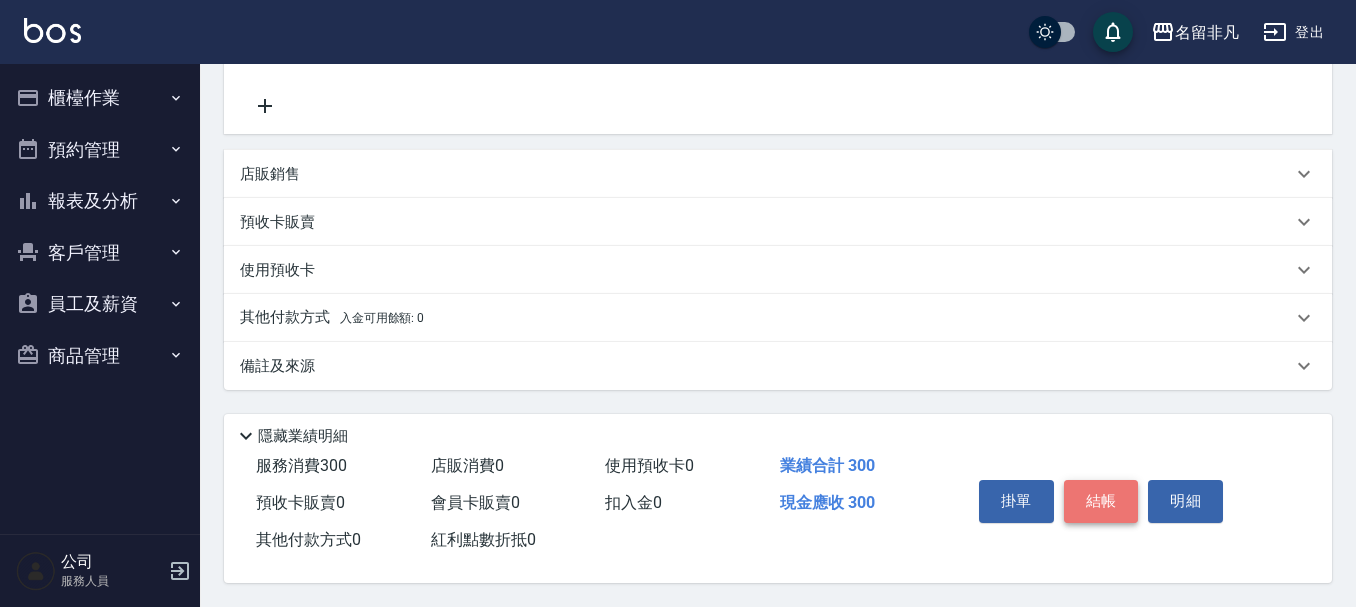 click on "結帳" at bounding box center (1101, 501) 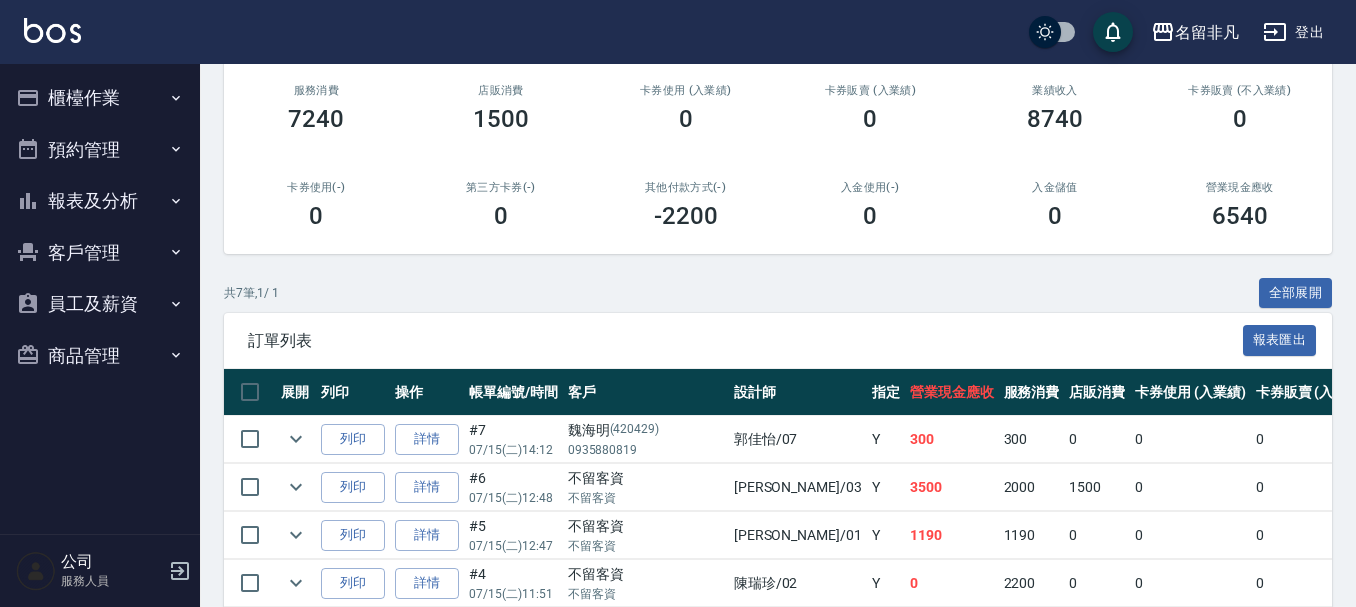 scroll, scrollTop: 487, scrollLeft: 0, axis: vertical 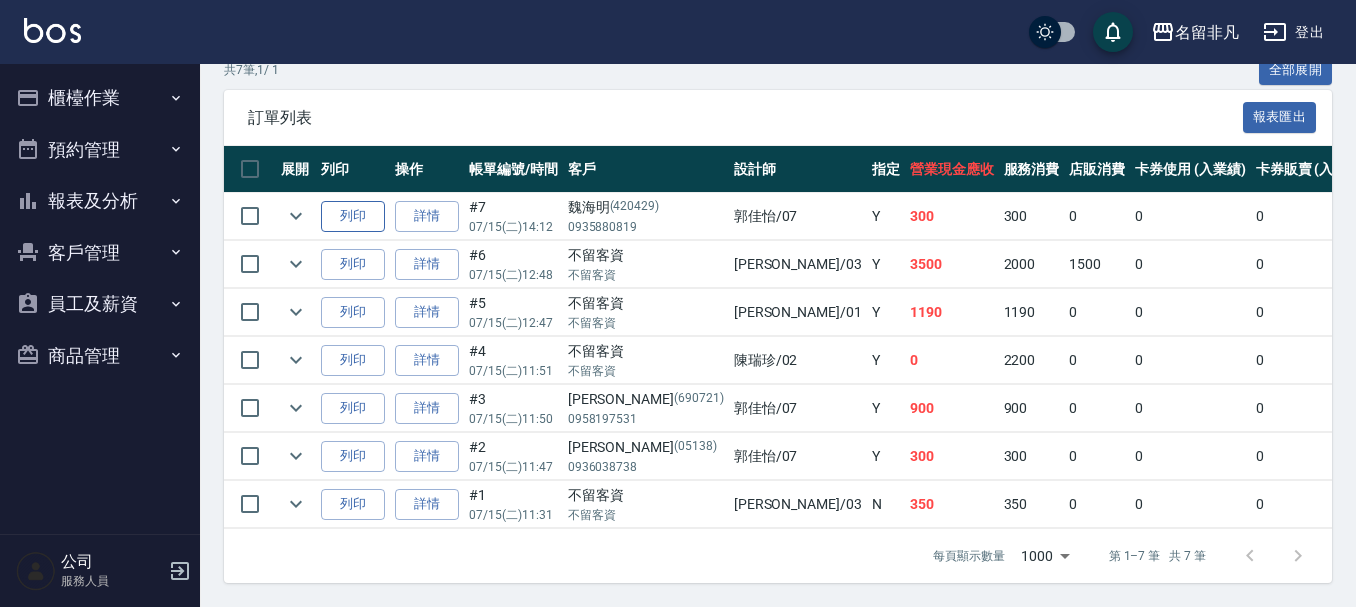 click on "列印" at bounding box center (353, 216) 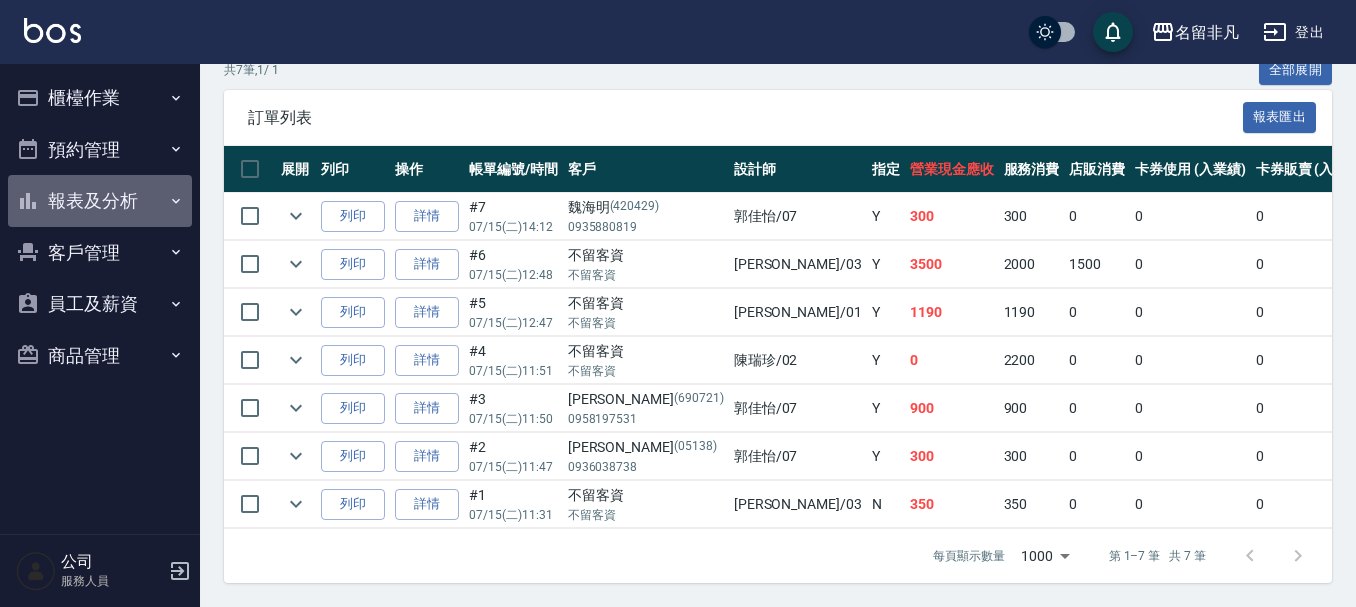 click on "報表及分析" at bounding box center (100, 201) 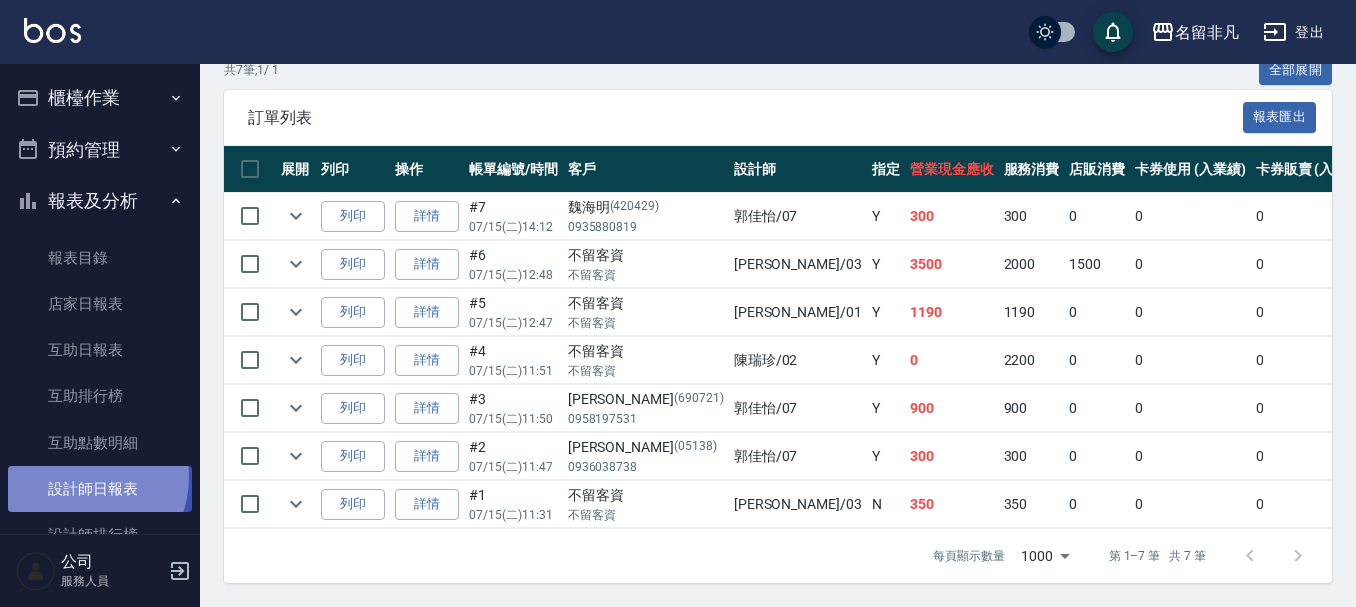 click on "設計師日報表" at bounding box center (100, 489) 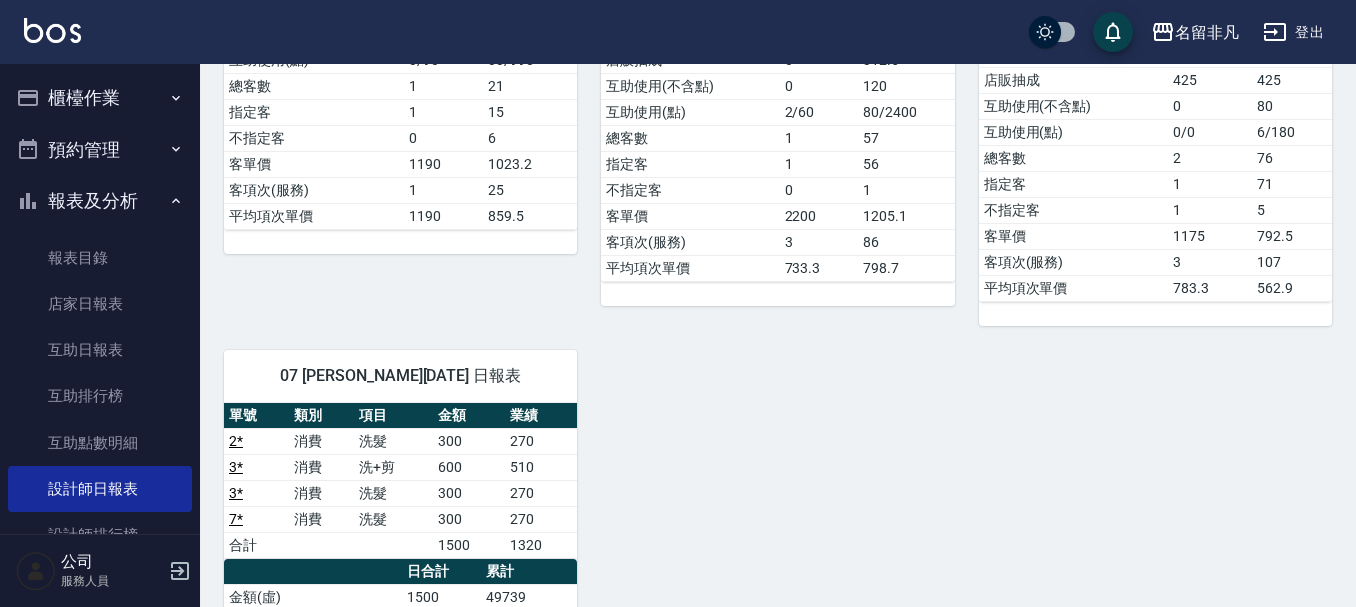 scroll, scrollTop: 600, scrollLeft: 0, axis: vertical 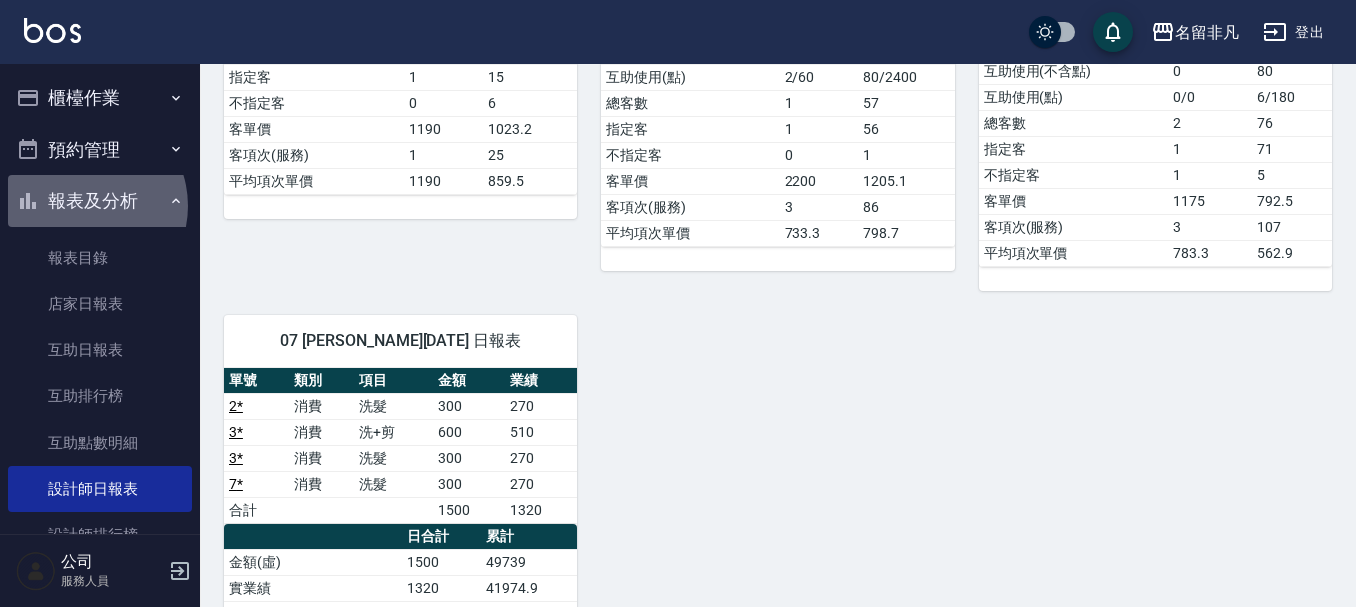 click on "報表及分析" at bounding box center [100, 201] 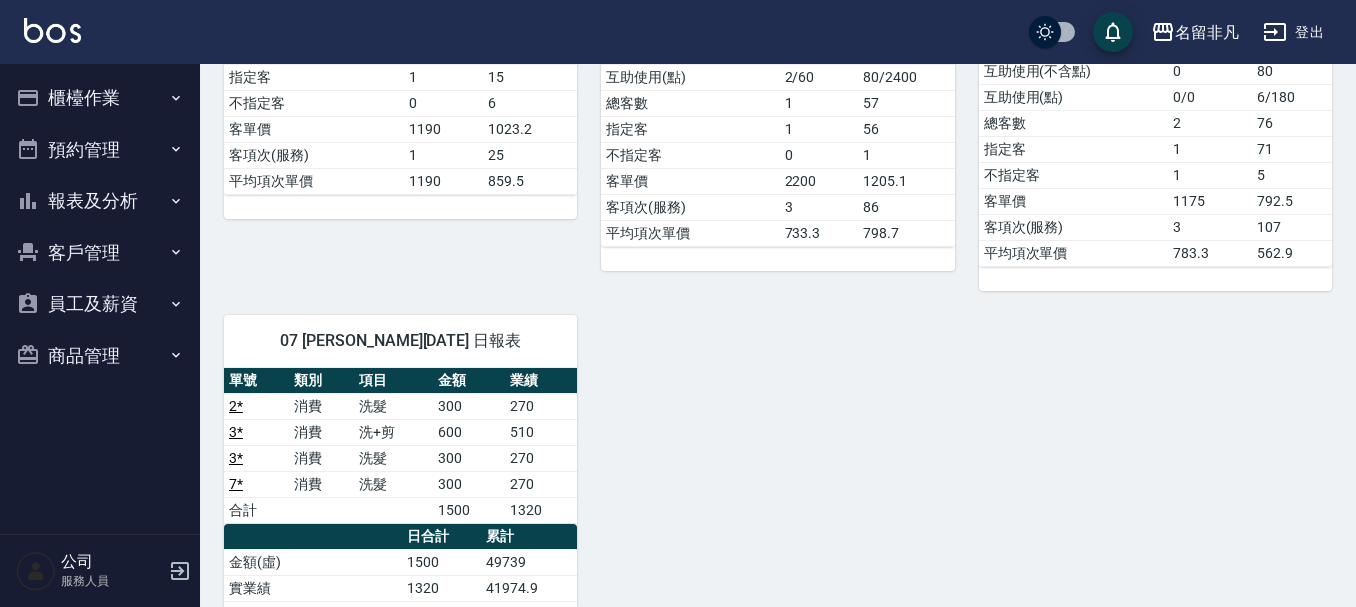 click on "櫃檯作業" at bounding box center (100, 98) 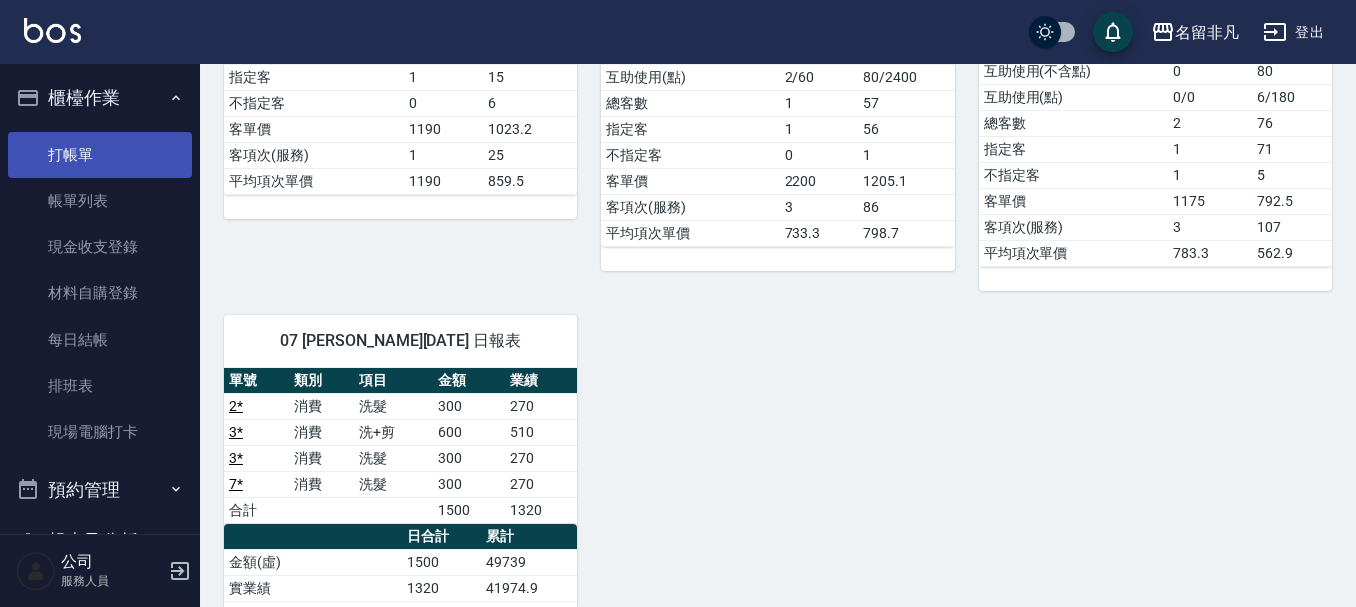 click on "打帳單" at bounding box center [100, 155] 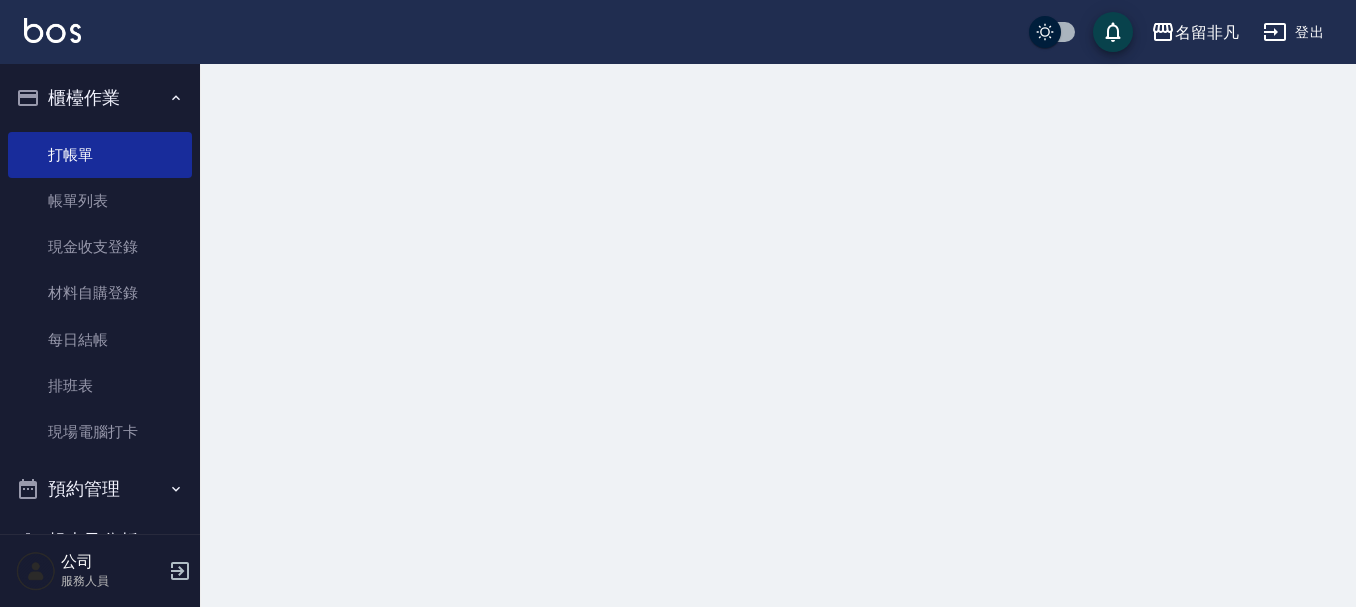 scroll, scrollTop: 0, scrollLeft: 0, axis: both 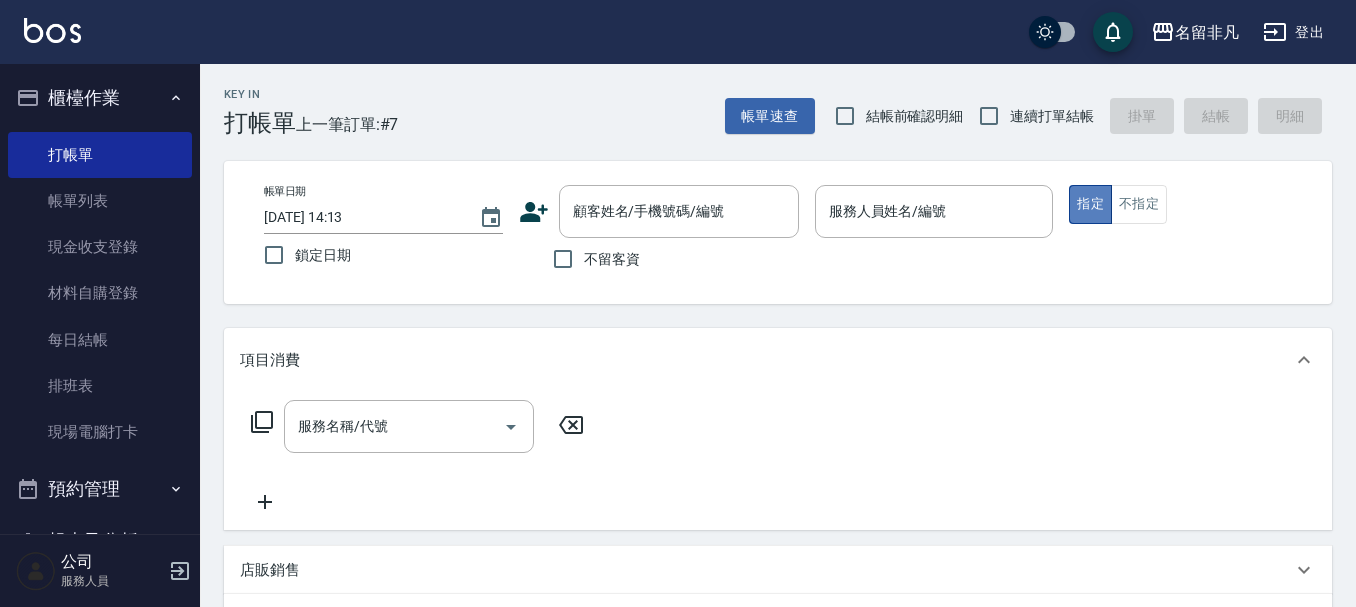 click on "指定" at bounding box center (1090, 204) 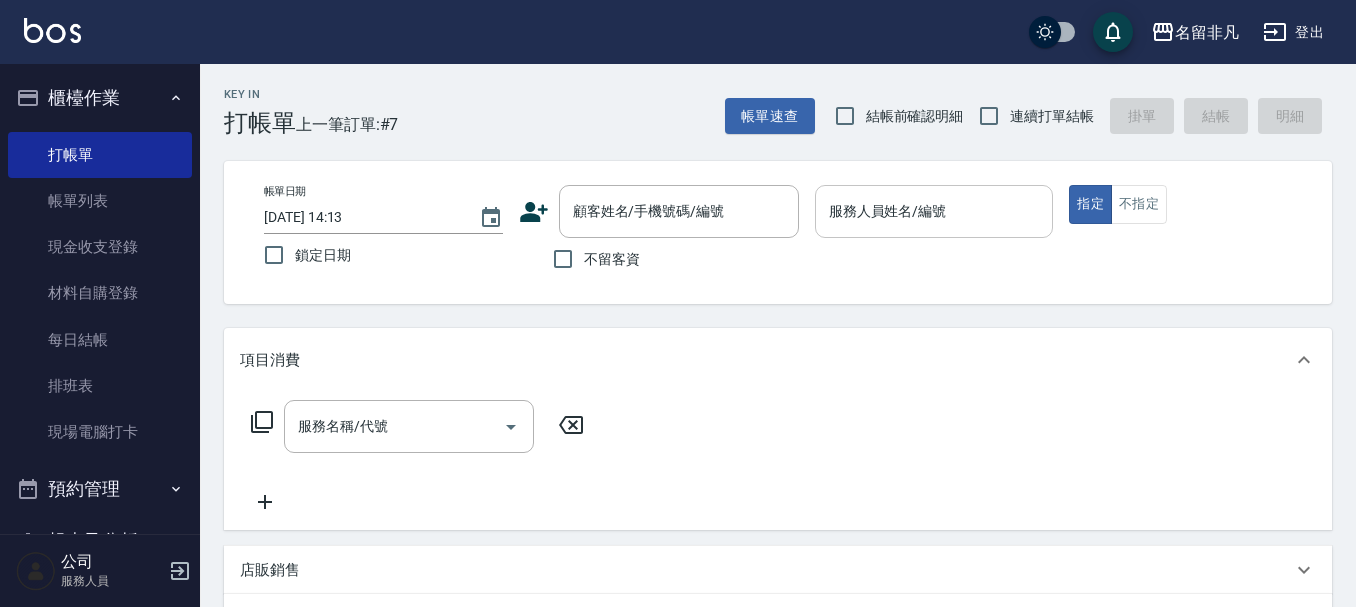 click on "服務人員姓名/編號 服務人員姓名/編號" at bounding box center [934, 211] 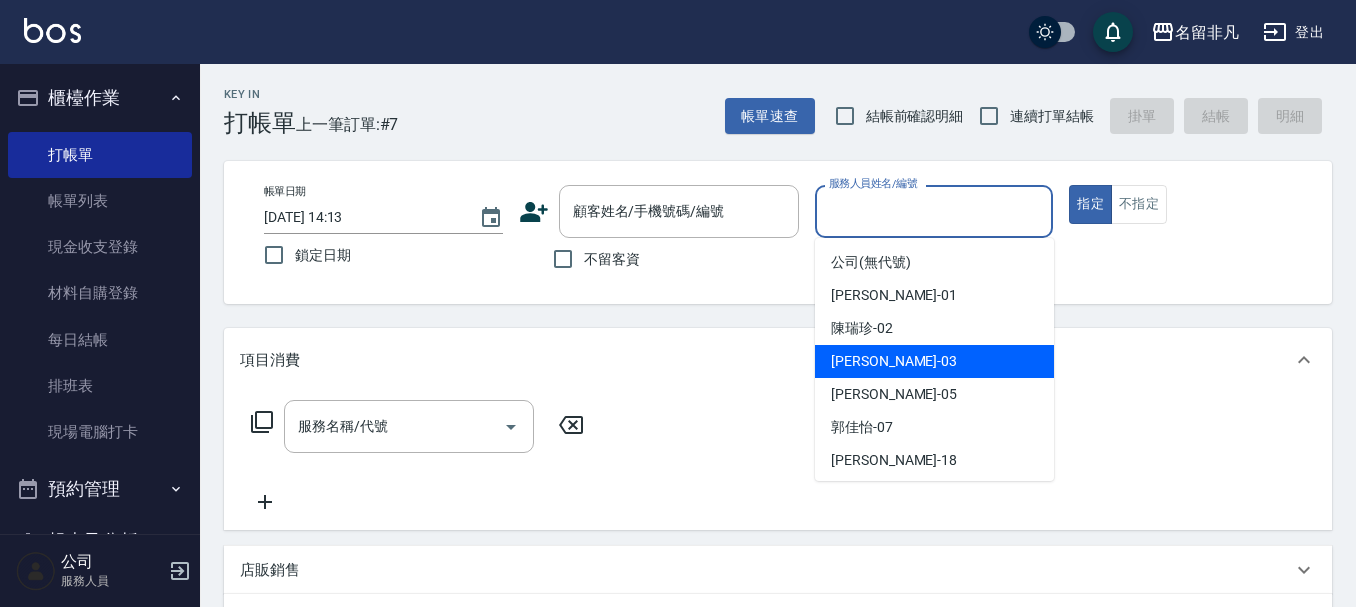 drag, startPoint x: 921, startPoint y: 364, endPoint x: 588, endPoint y: 274, distance: 344.9478 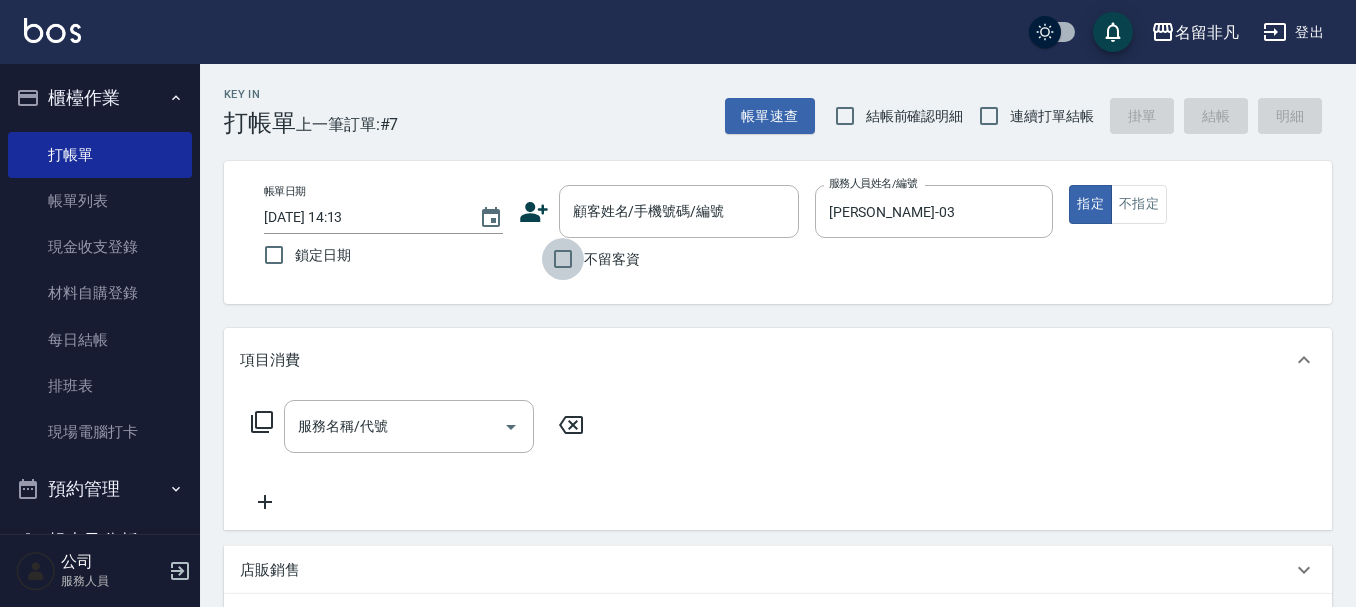 click on "不留客資" at bounding box center [563, 259] 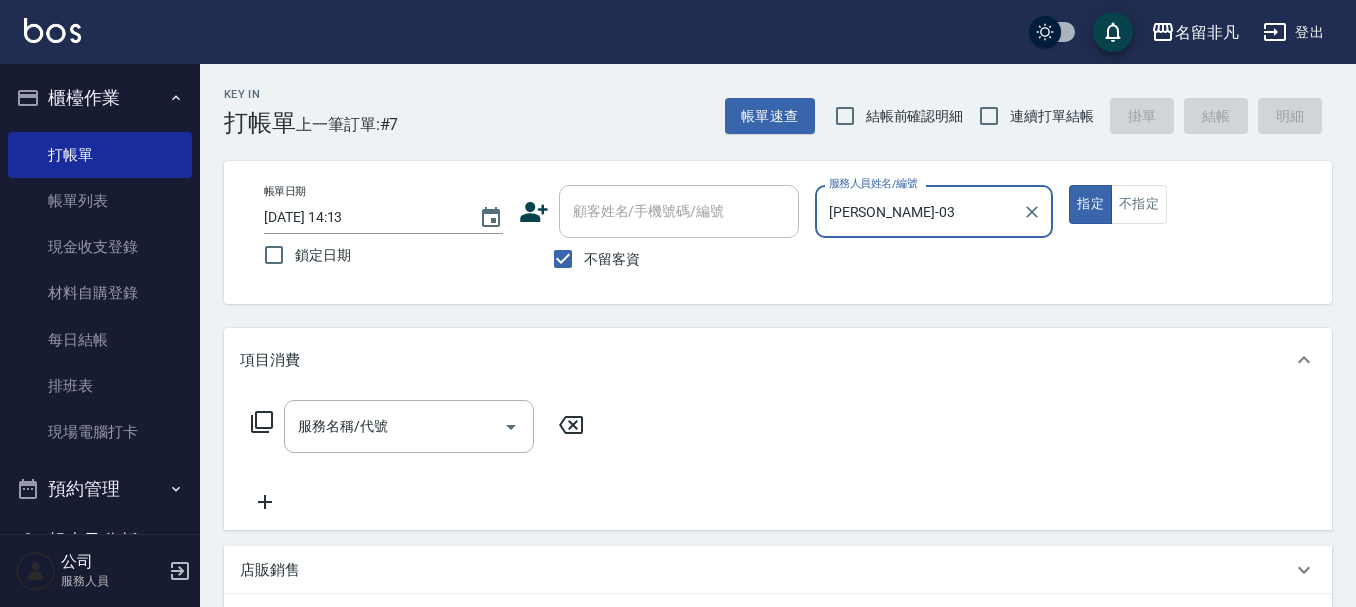 click 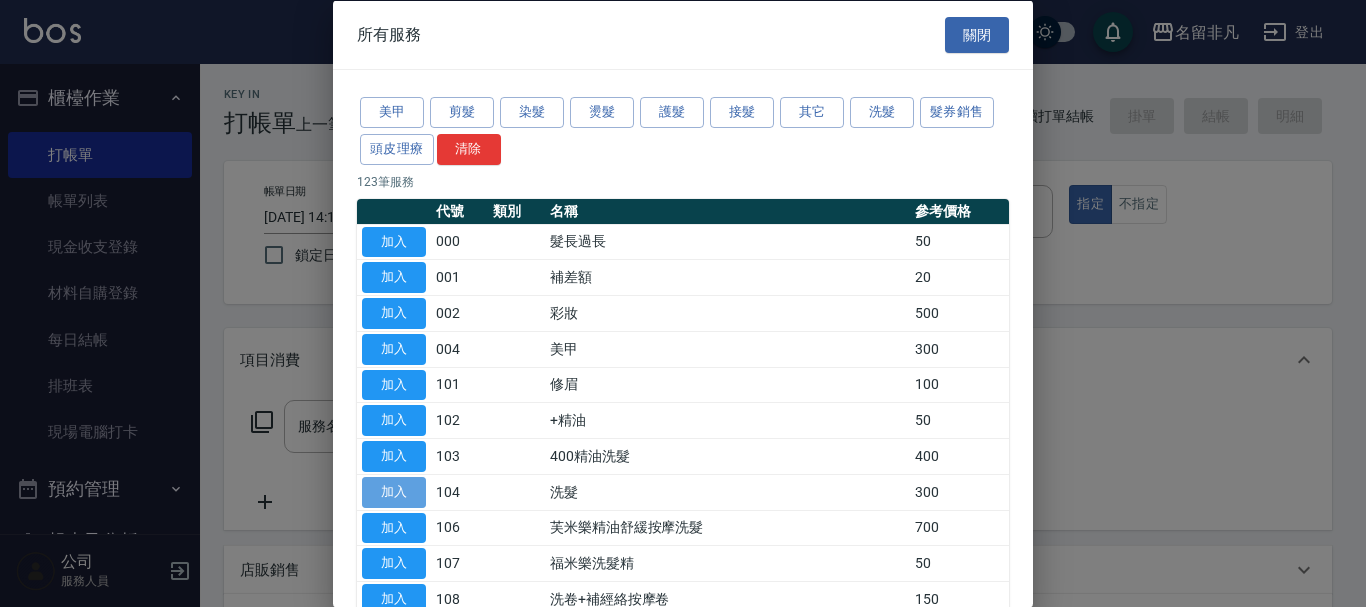 click on "加入" at bounding box center (394, 491) 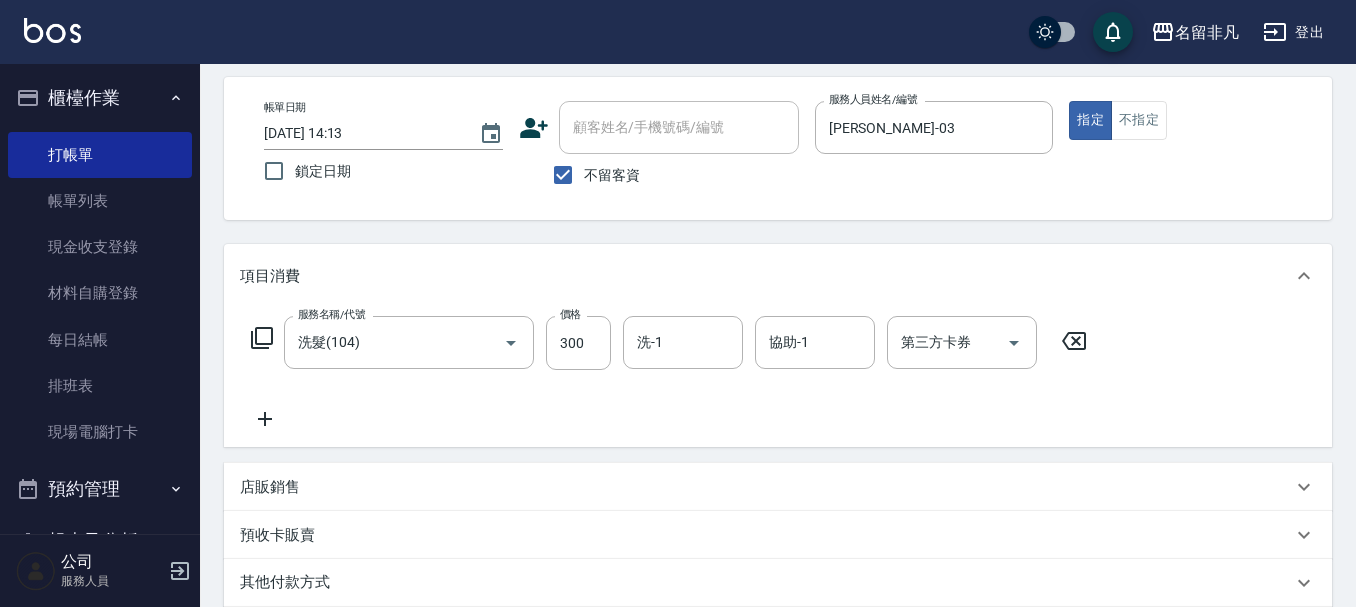 scroll, scrollTop: 0, scrollLeft: 0, axis: both 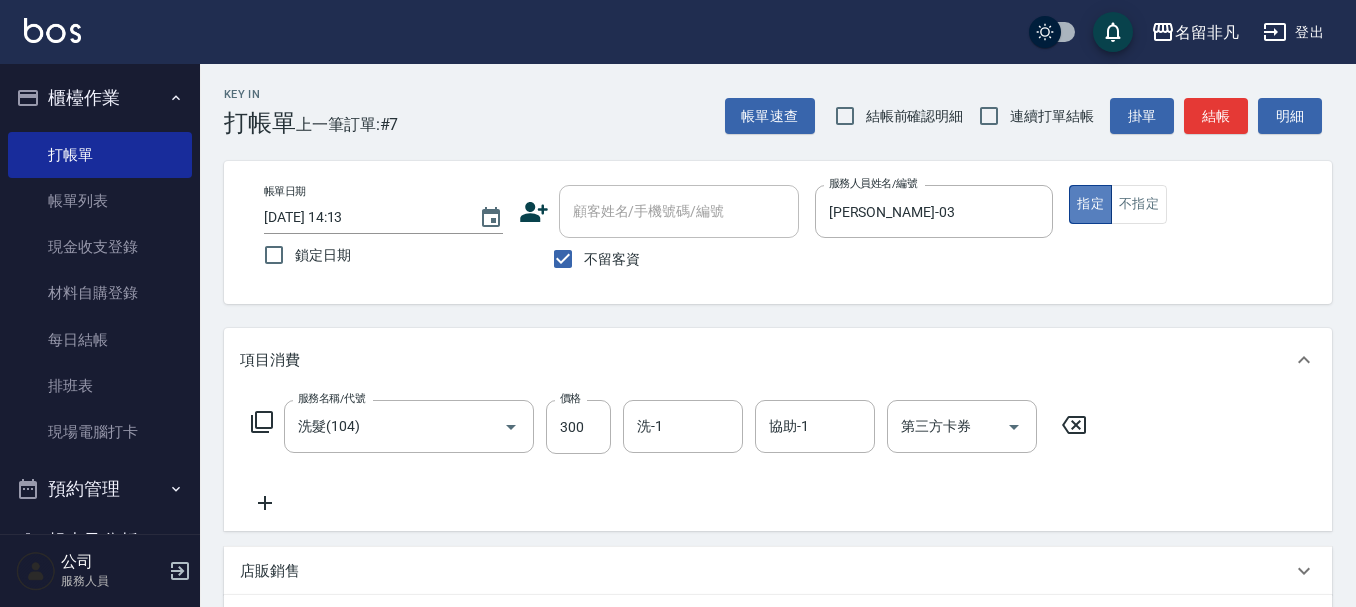 click on "指定" at bounding box center (1090, 204) 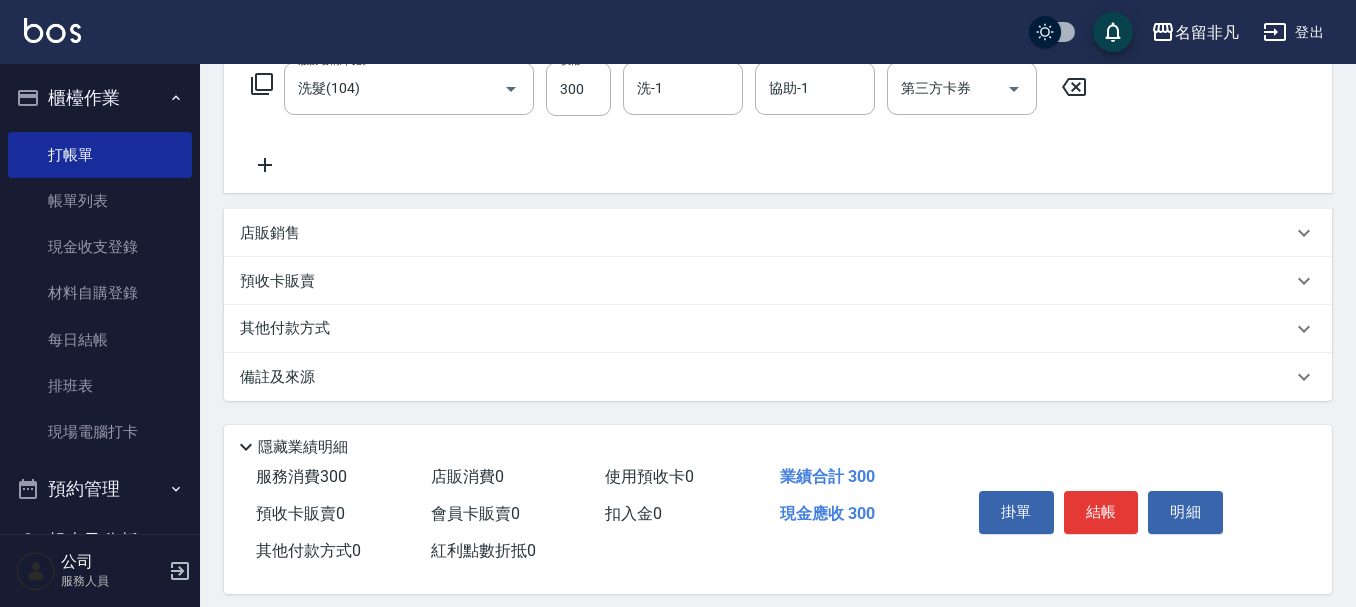 scroll, scrollTop: 358, scrollLeft: 0, axis: vertical 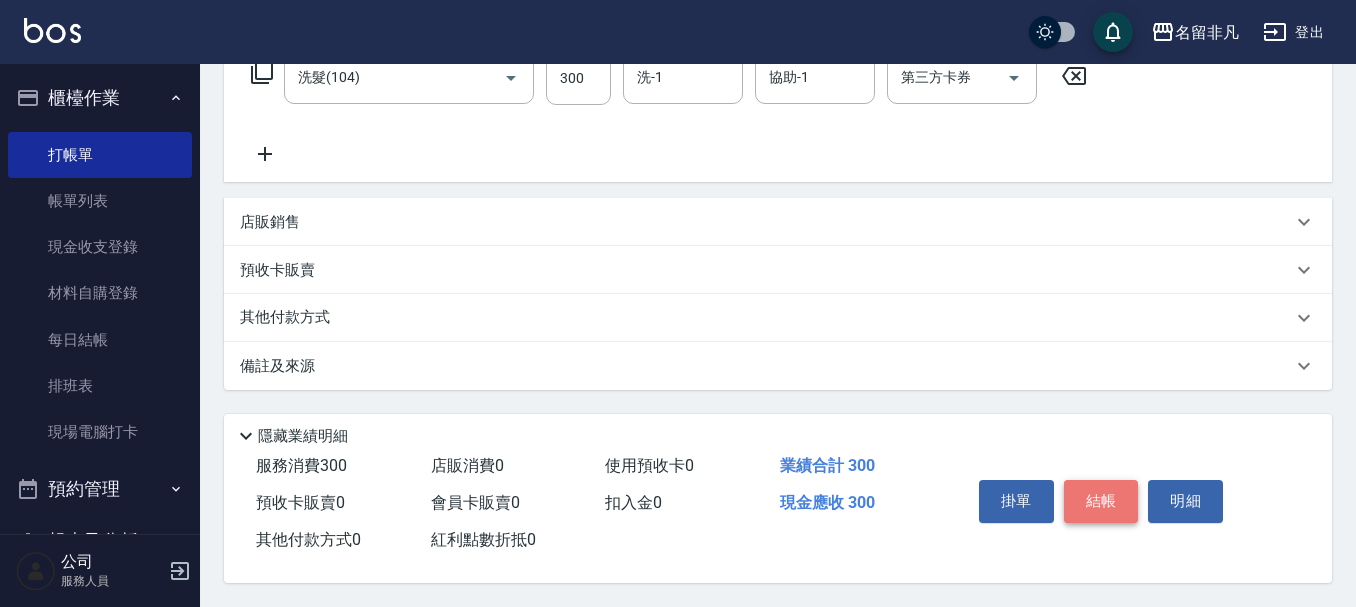 click on "結帳" at bounding box center [1101, 501] 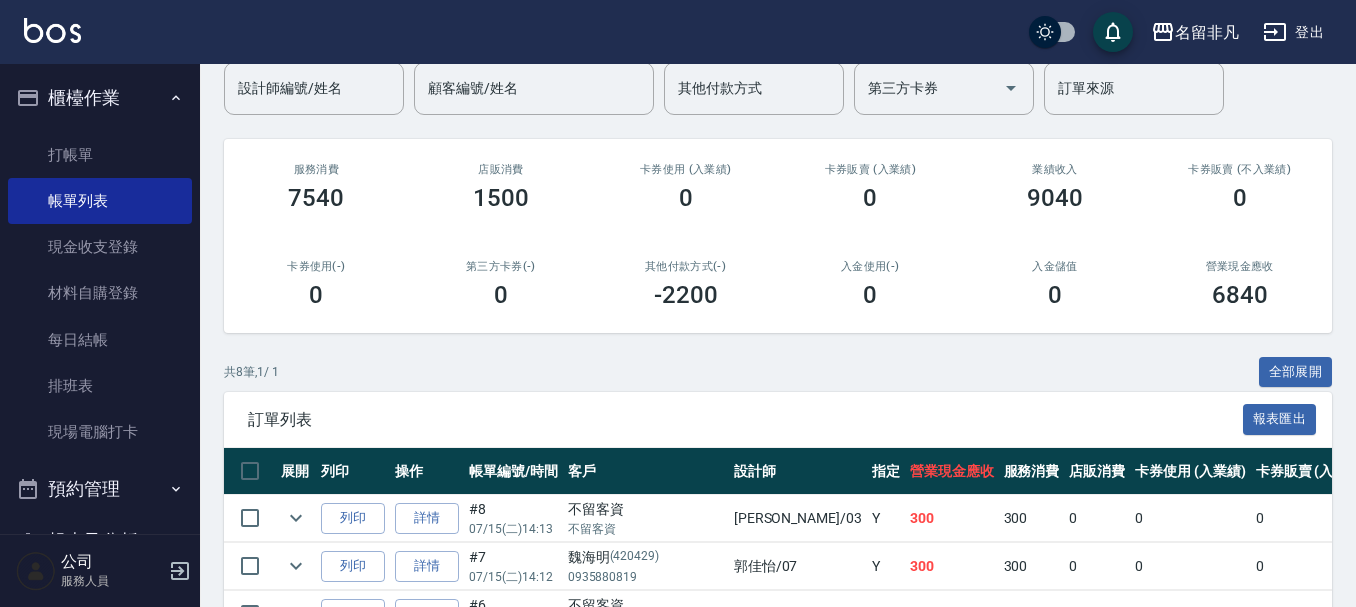 scroll, scrollTop: 135, scrollLeft: 0, axis: vertical 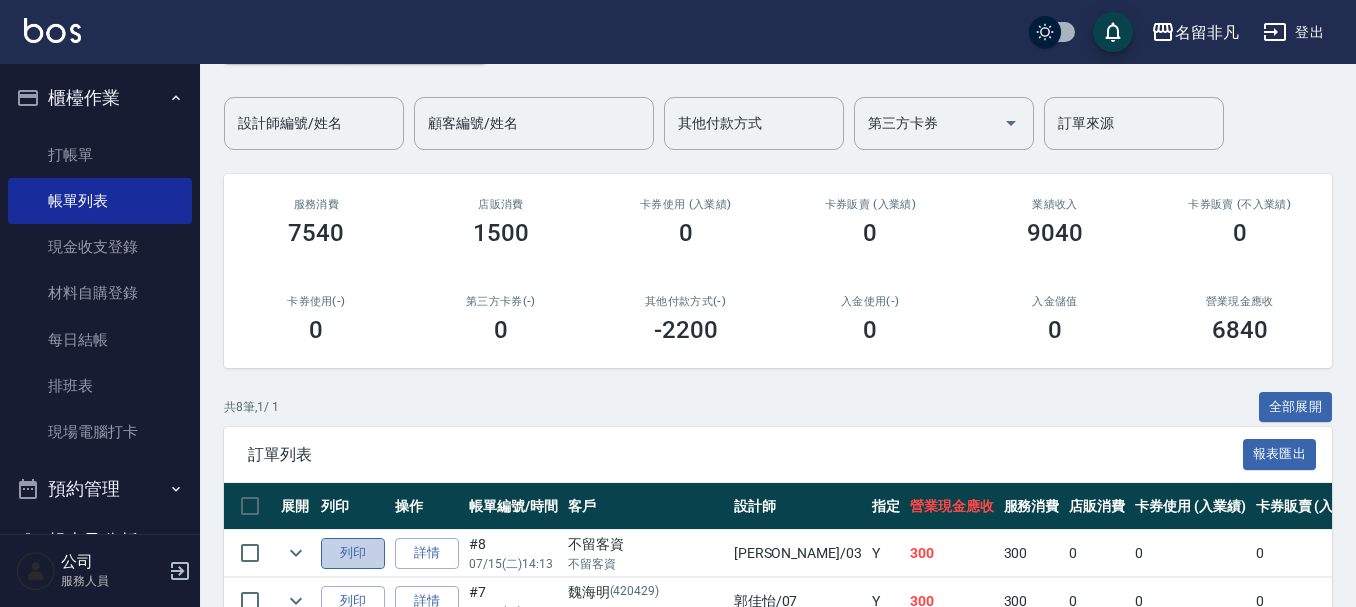 click on "列印" at bounding box center [353, 553] 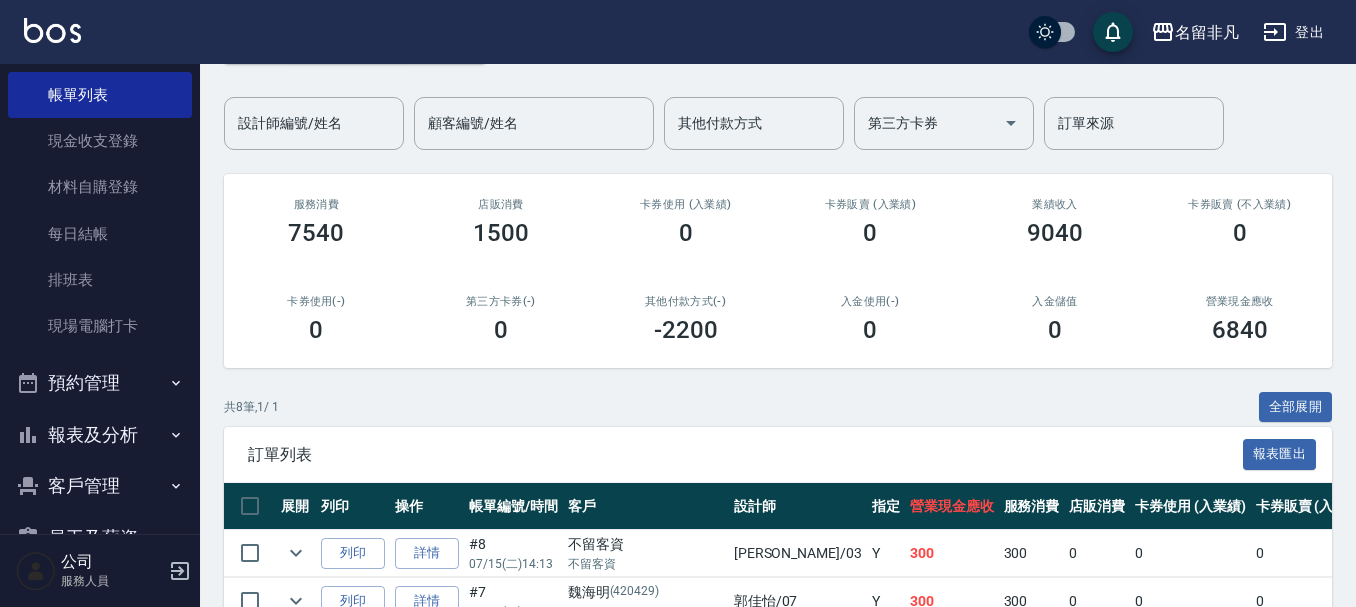 scroll, scrollTop: 211, scrollLeft: 0, axis: vertical 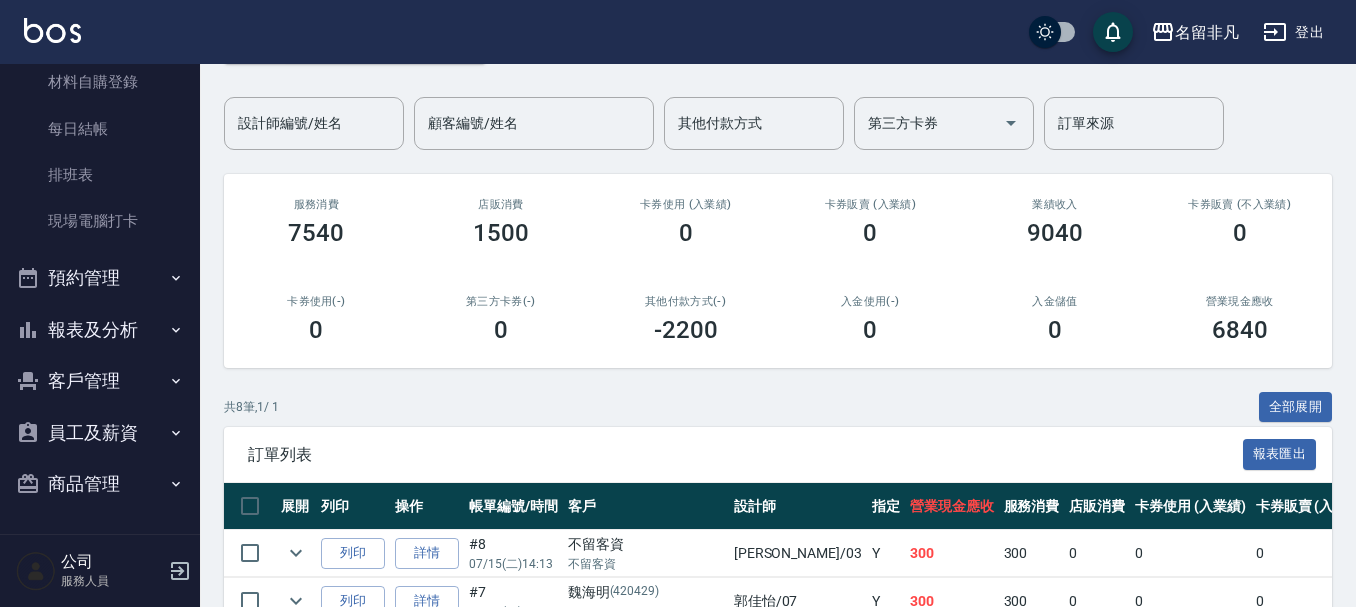 click on "報表及分析" at bounding box center (100, 330) 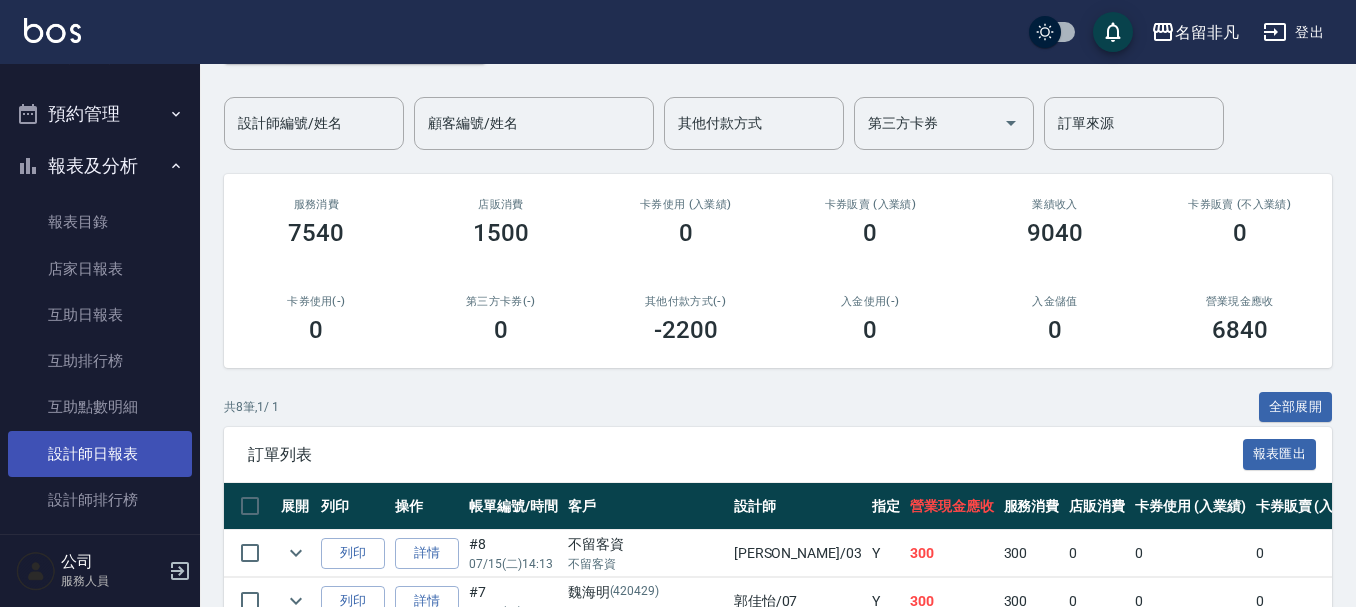 scroll, scrollTop: 511, scrollLeft: 0, axis: vertical 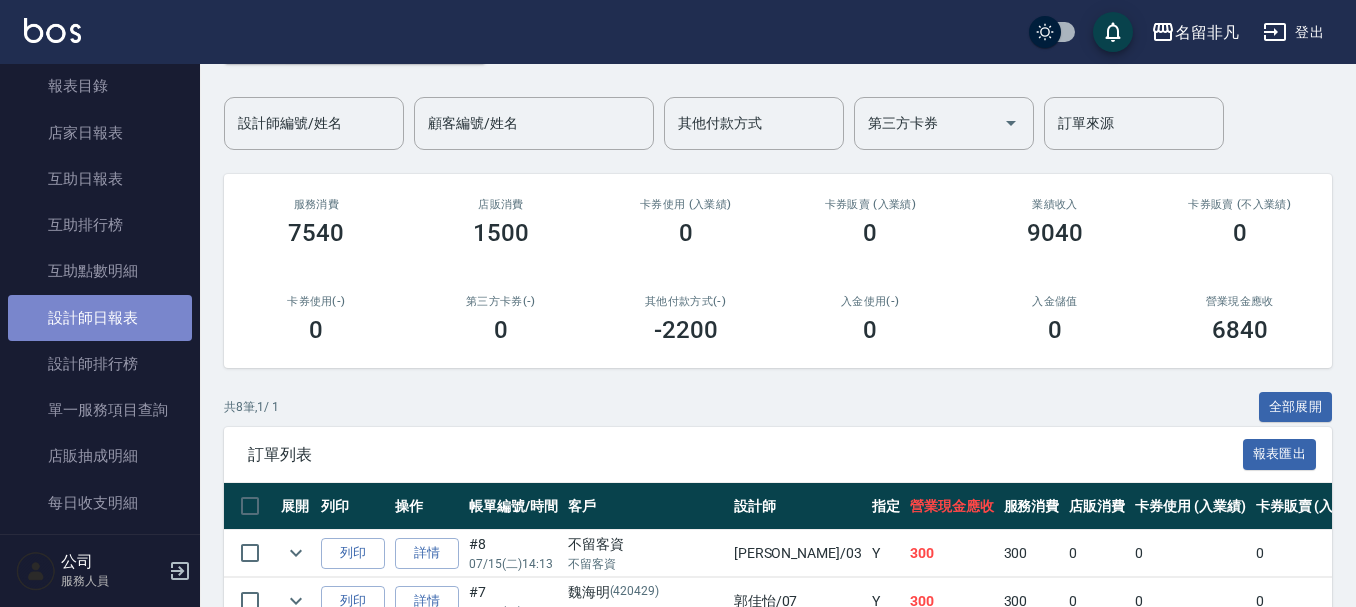 click on "設計師日報表" at bounding box center [100, 318] 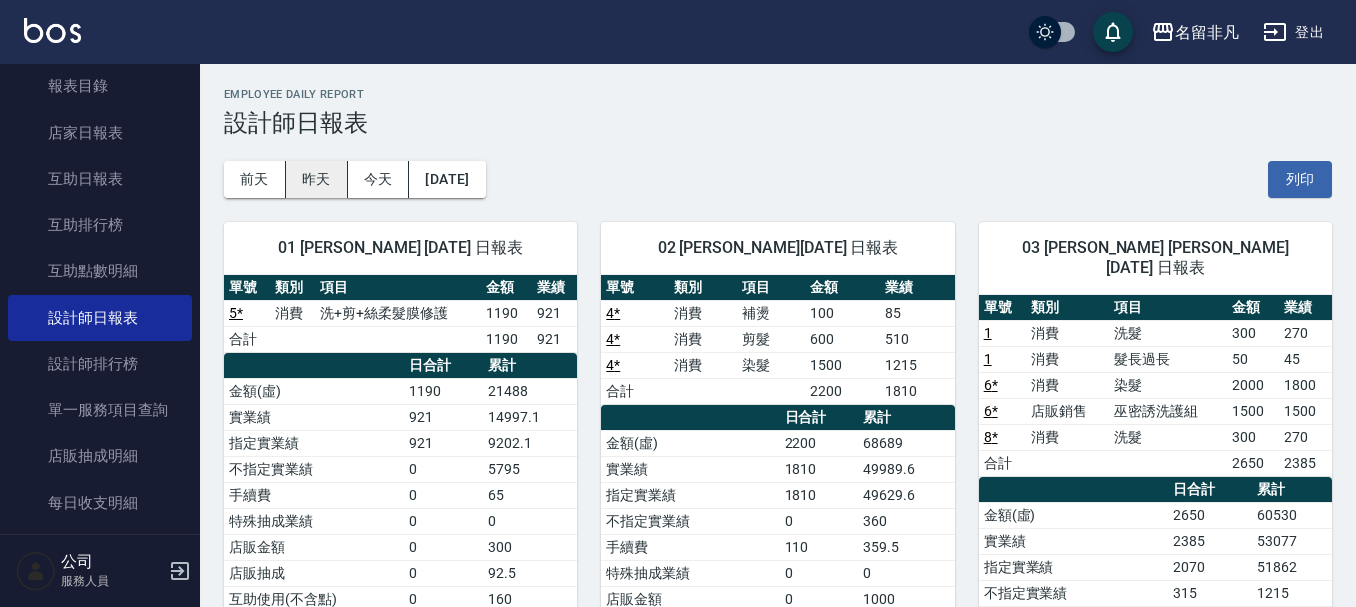 click on "昨天" at bounding box center (317, 179) 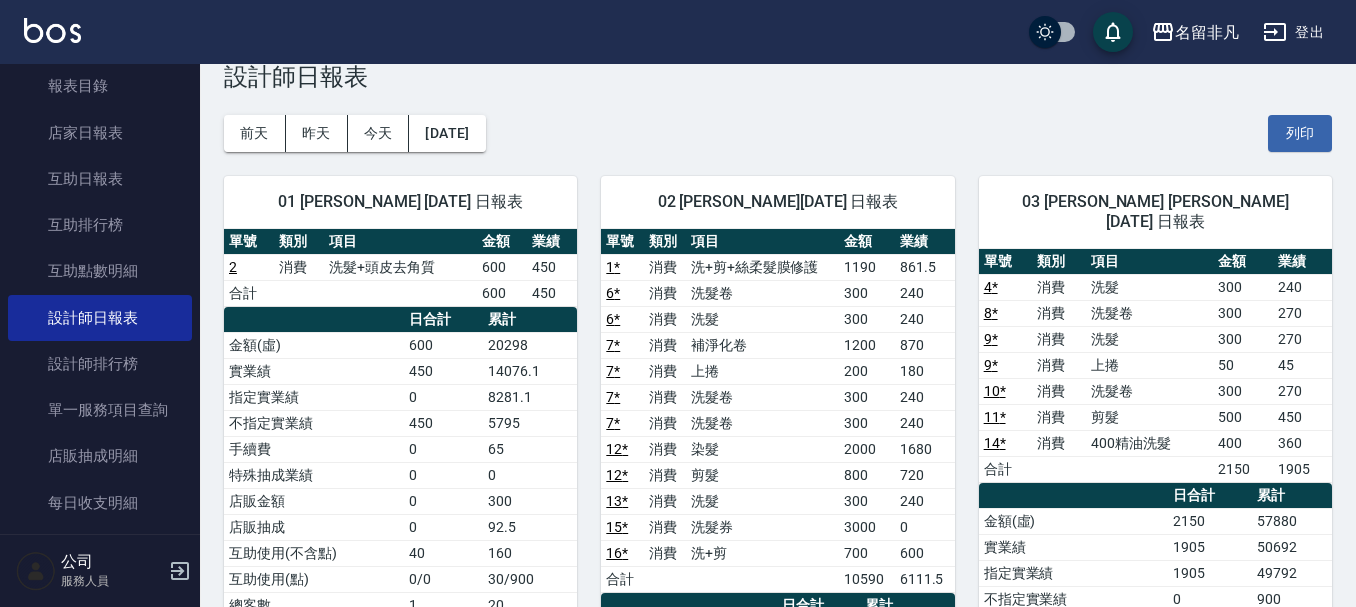 scroll, scrollTop: 0, scrollLeft: 0, axis: both 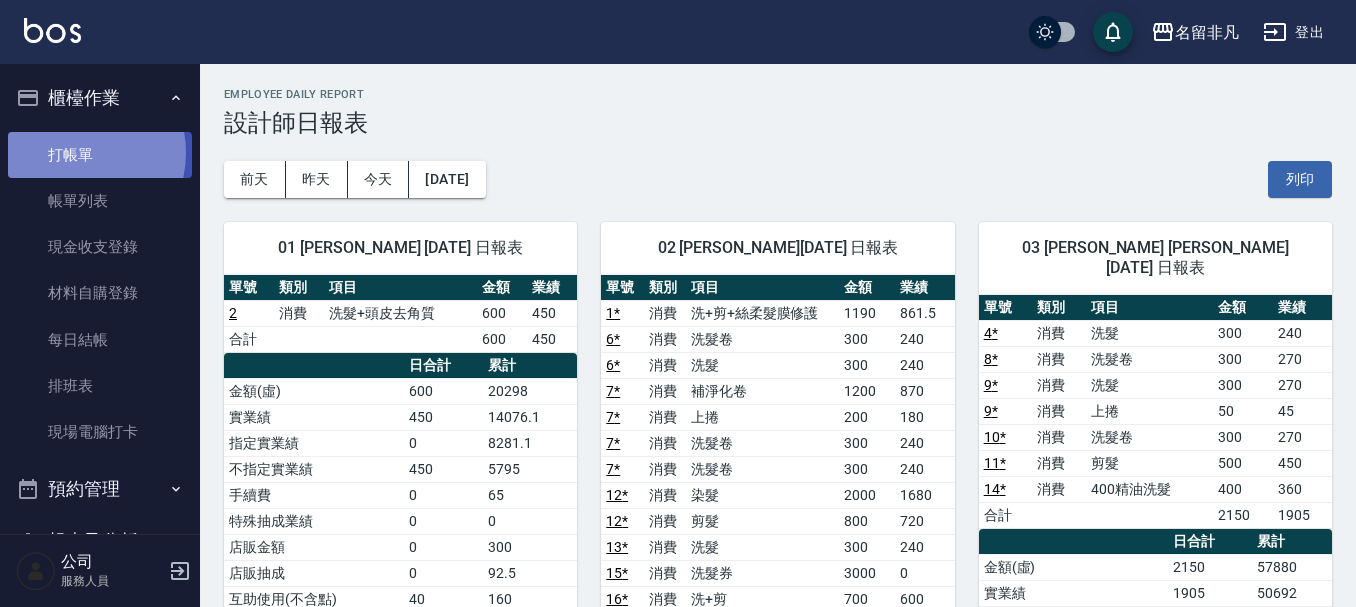 click on "打帳單" at bounding box center [100, 155] 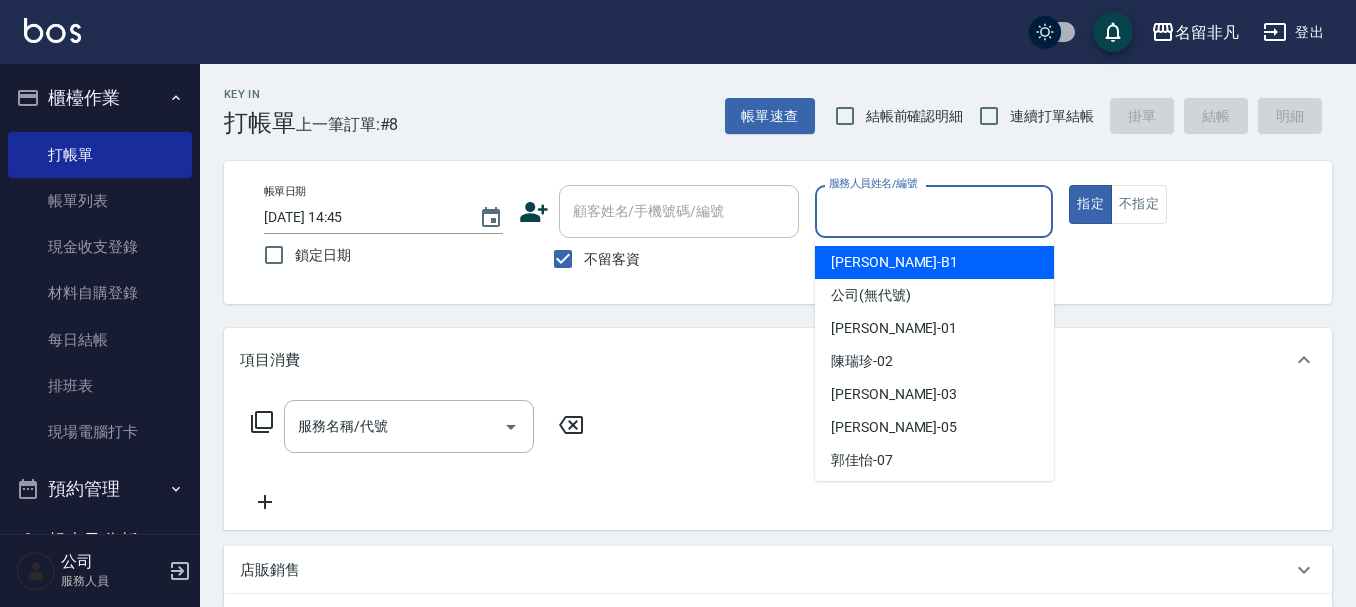 click on "服務人員姓名/編號" at bounding box center [934, 211] 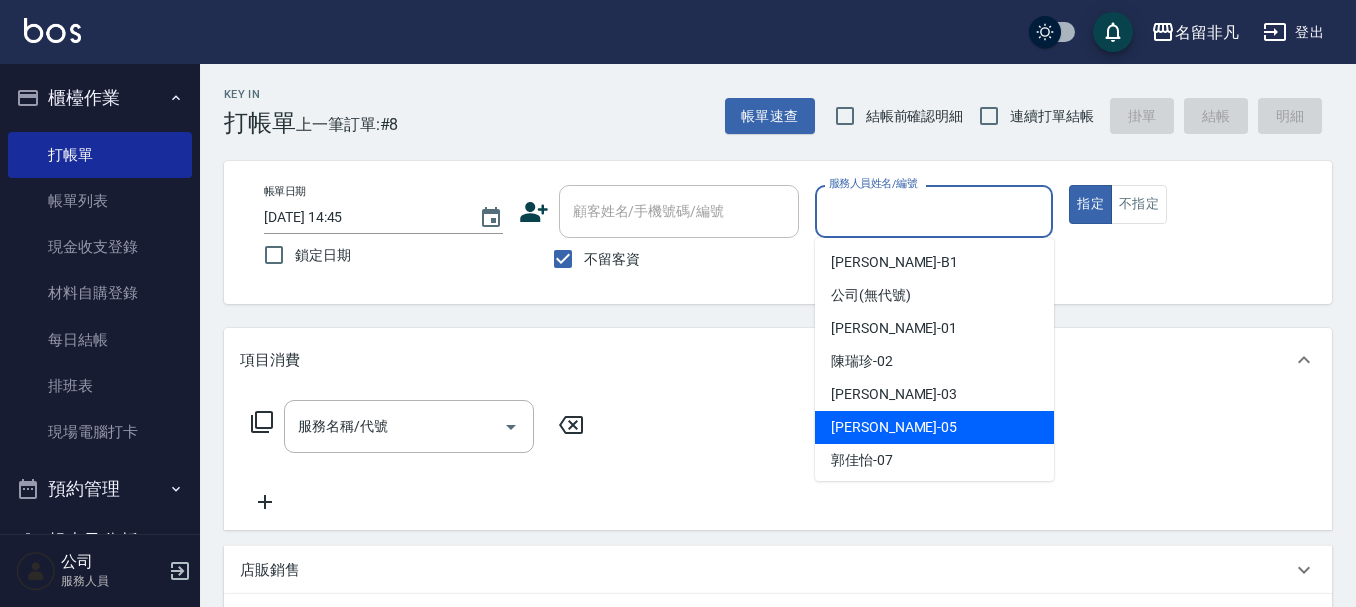 click on "[PERSON_NAME] -05" at bounding box center [894, 427] 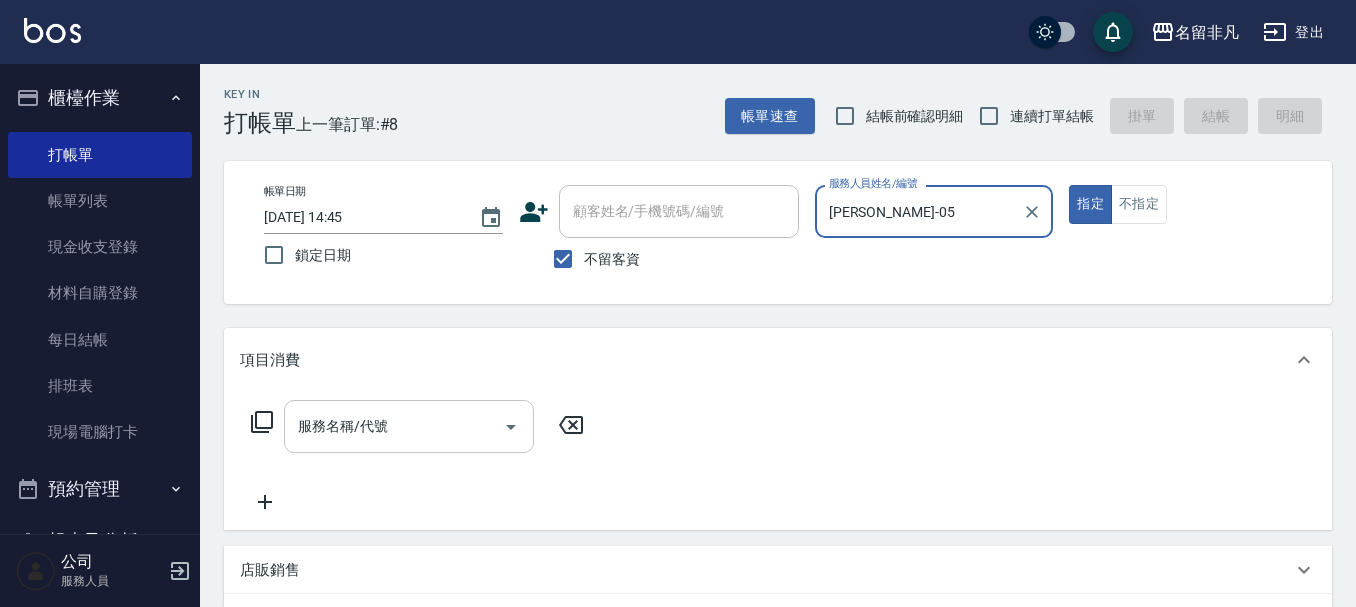 click on "服務名稱/代號 服務名稱/代號" at bounding box center (409, 426) 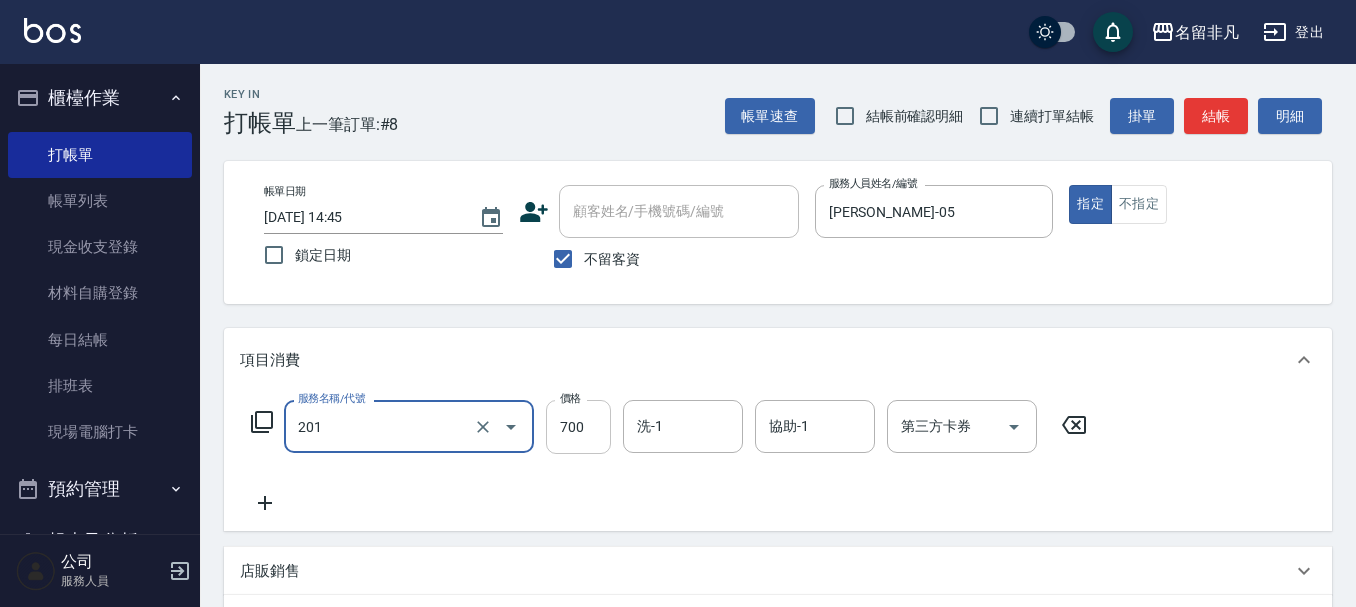 type on "洗+剪(201)" 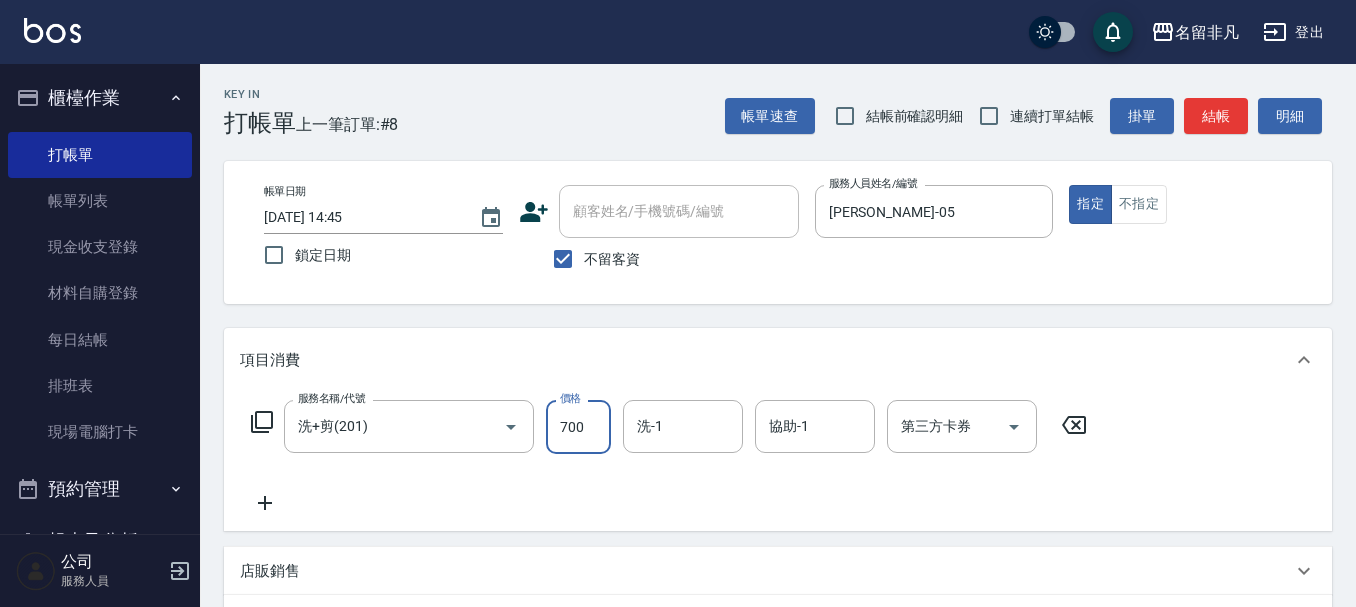 click on "700" at bounding box center (578, 427) 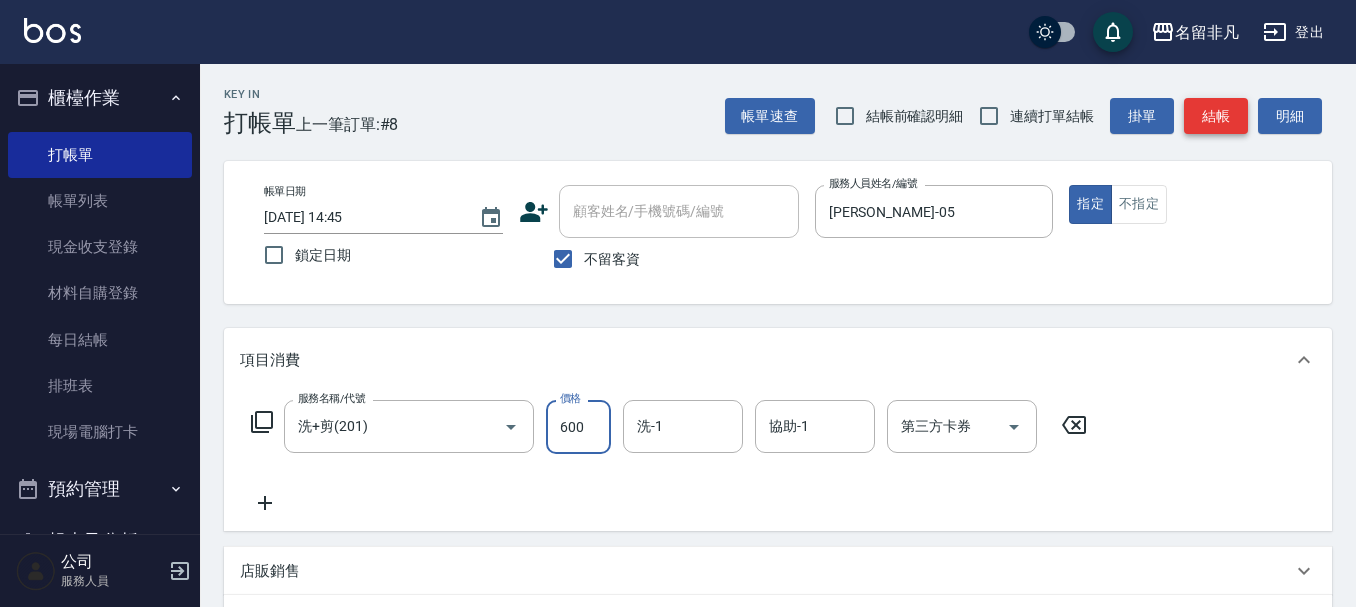 type on "600" 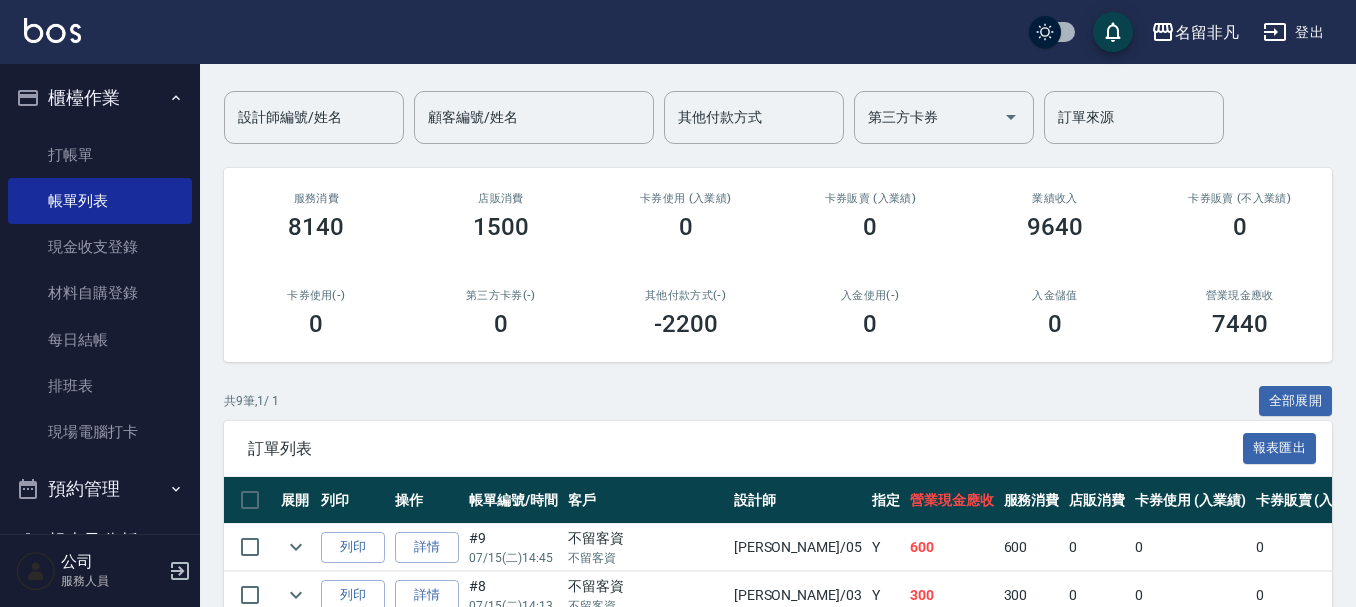 scroll, scrollTop: 200, scrollLeft: 0, axis: vertical 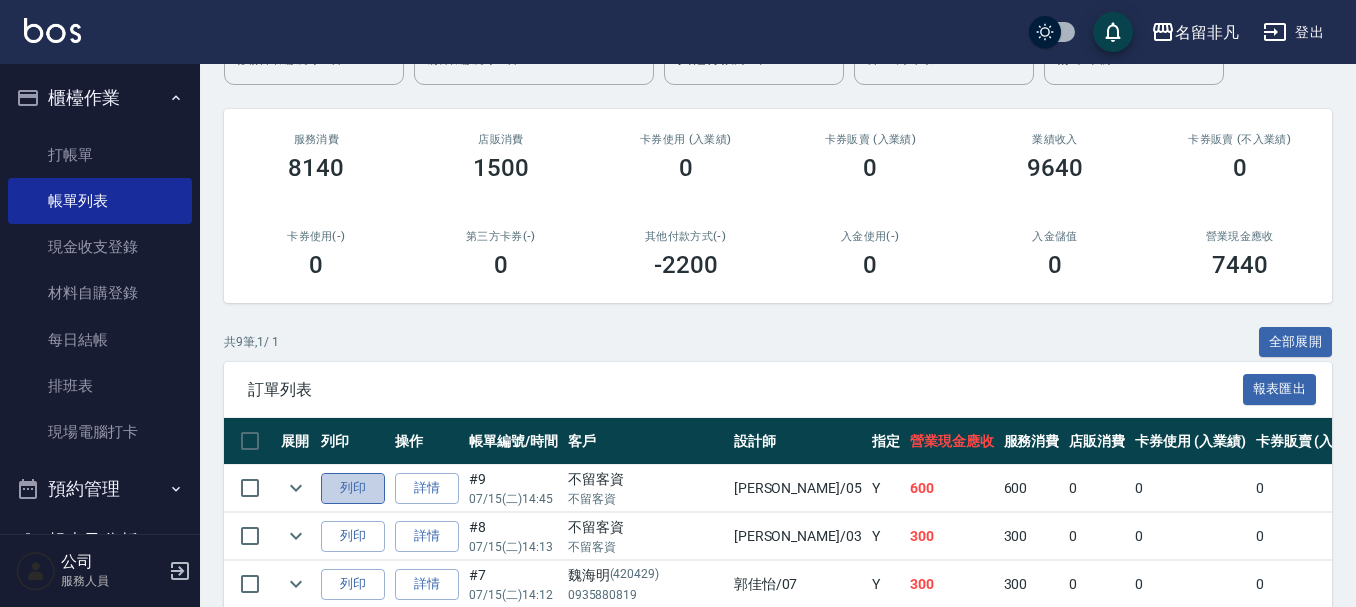 click on "列印" at bounding box center (353, 488) 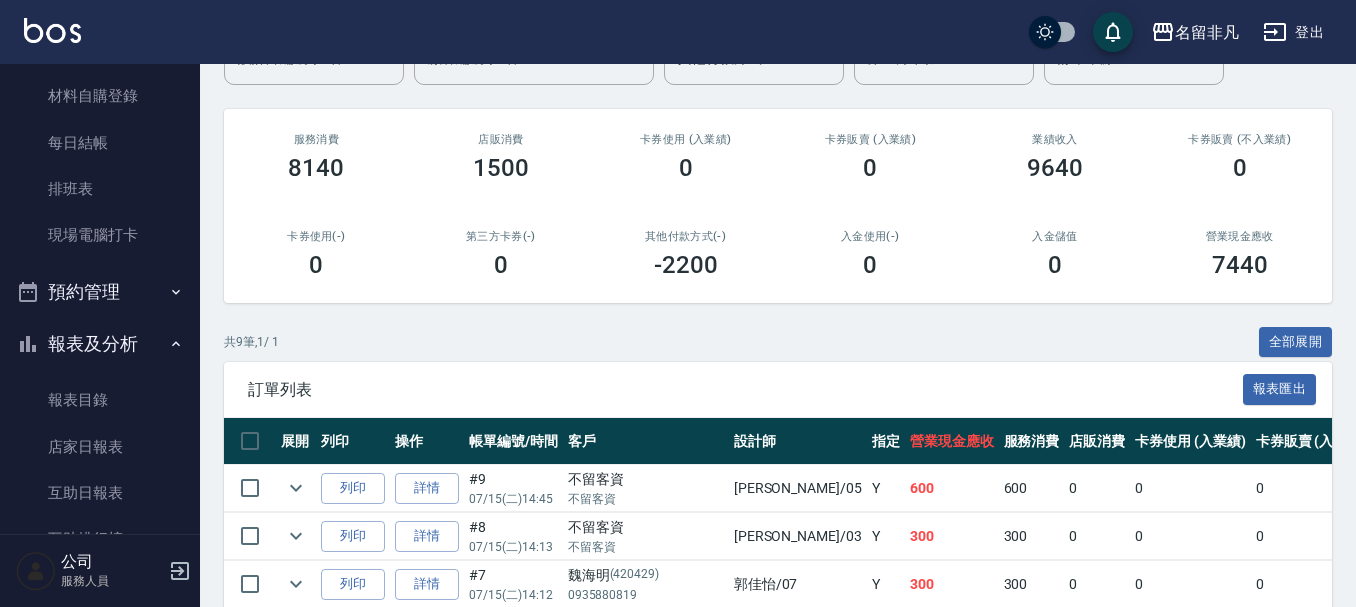 scroll, scrollTop: 200, scrollLeft: 0, axis: vertical 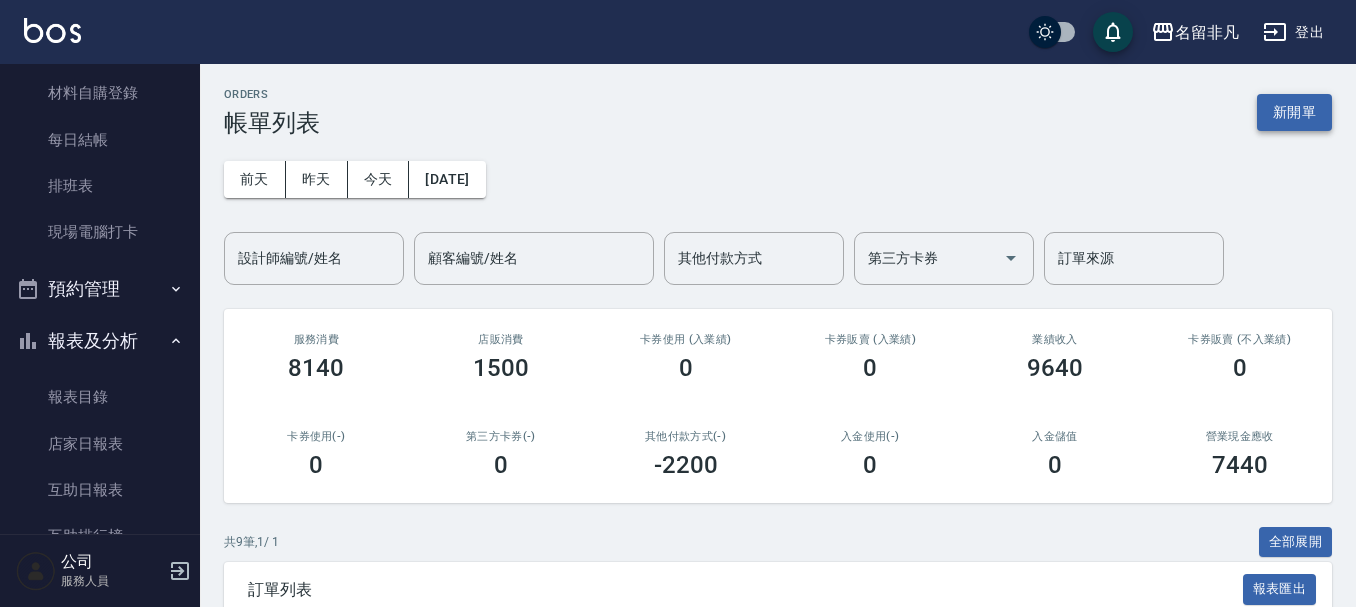 click on "新開單" at bounding box center [1294, 112] 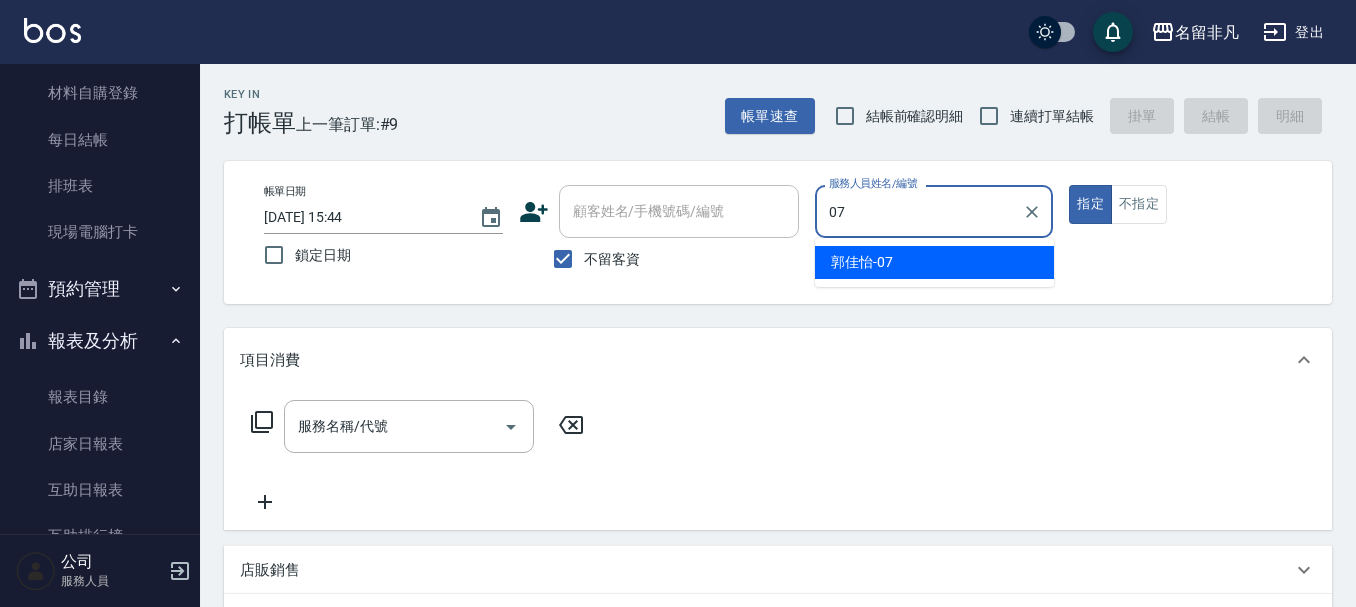 type on "07" 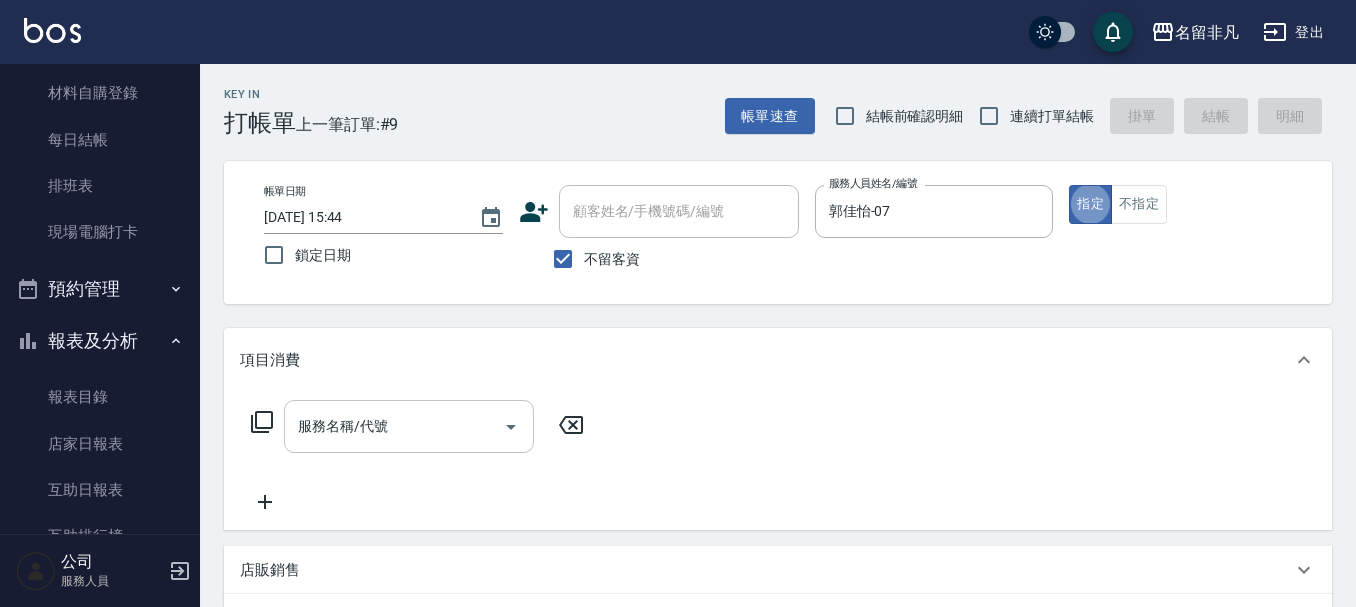 click on "服務名稱/代號" at bounding box center (394, 426) 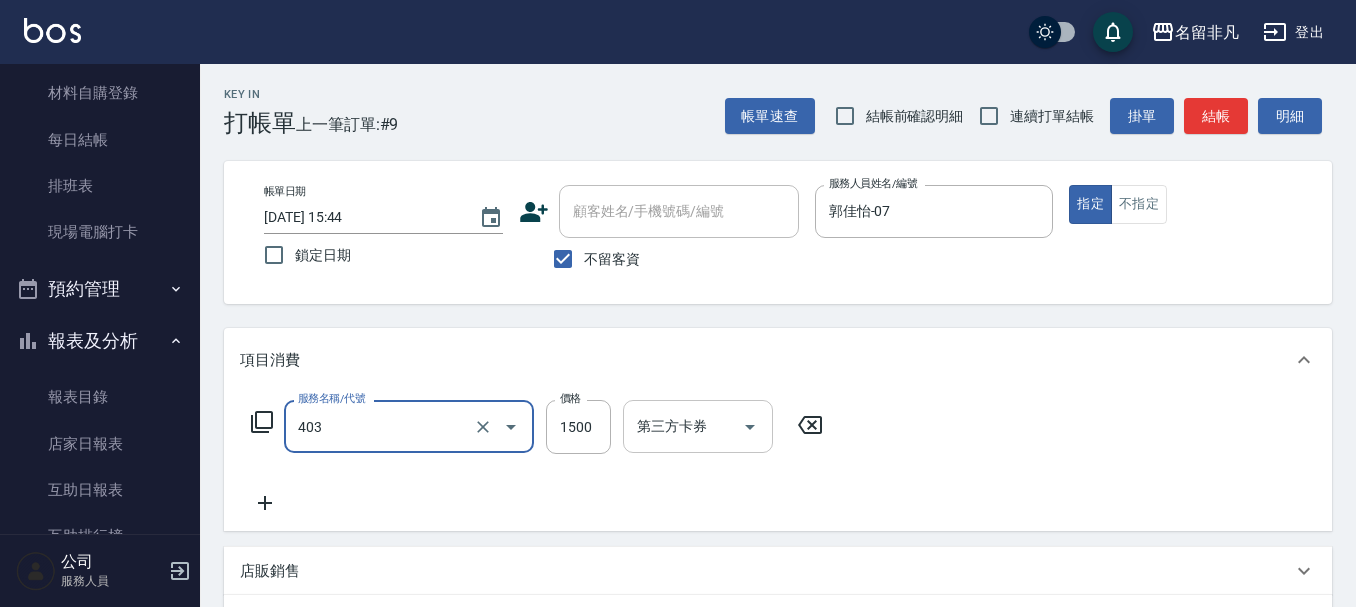 type on "染髮(403)" 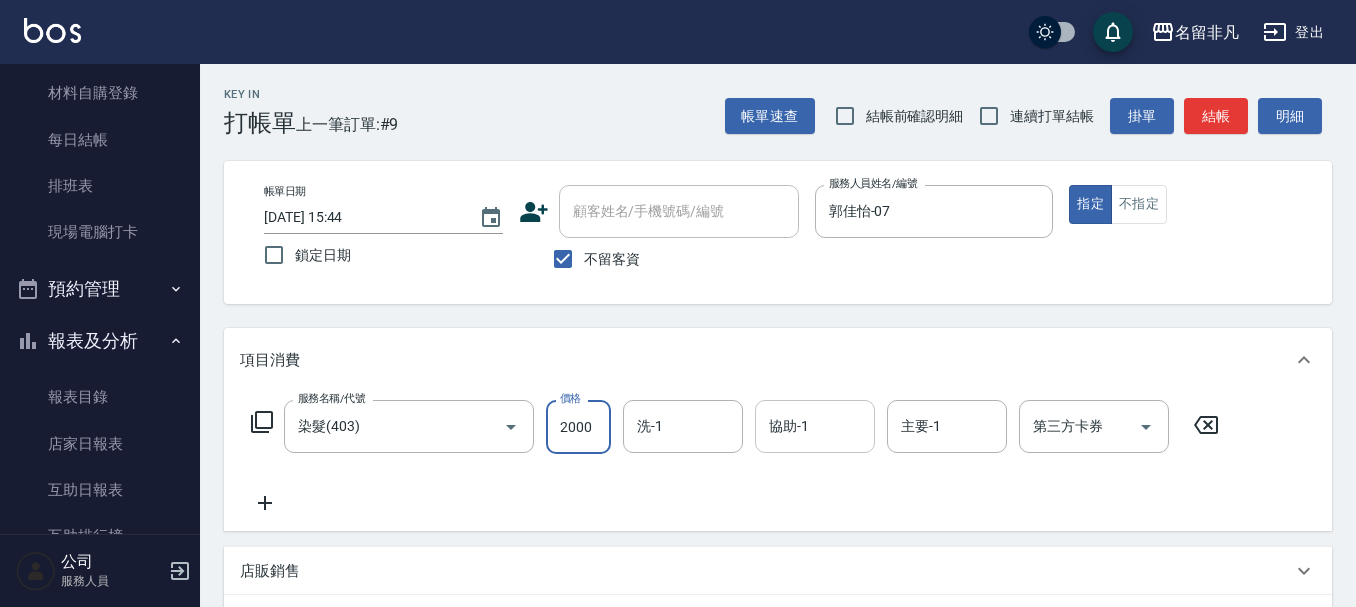 type on "2000" 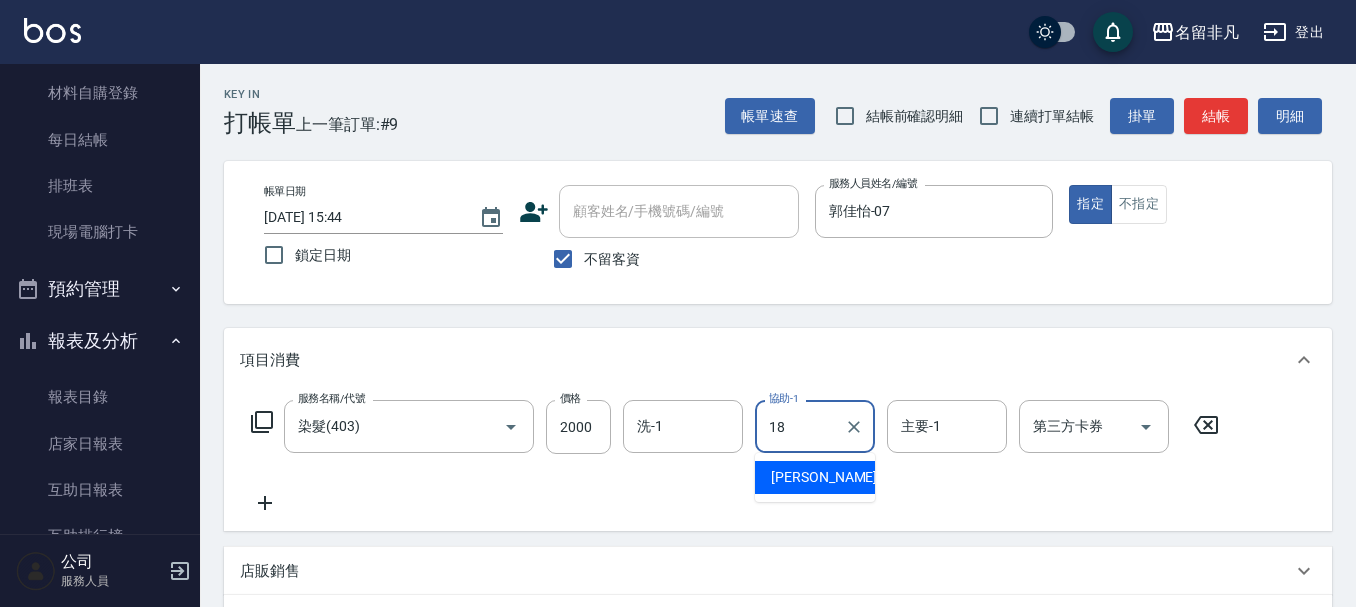 type on "[PERSON_NAME]-18" 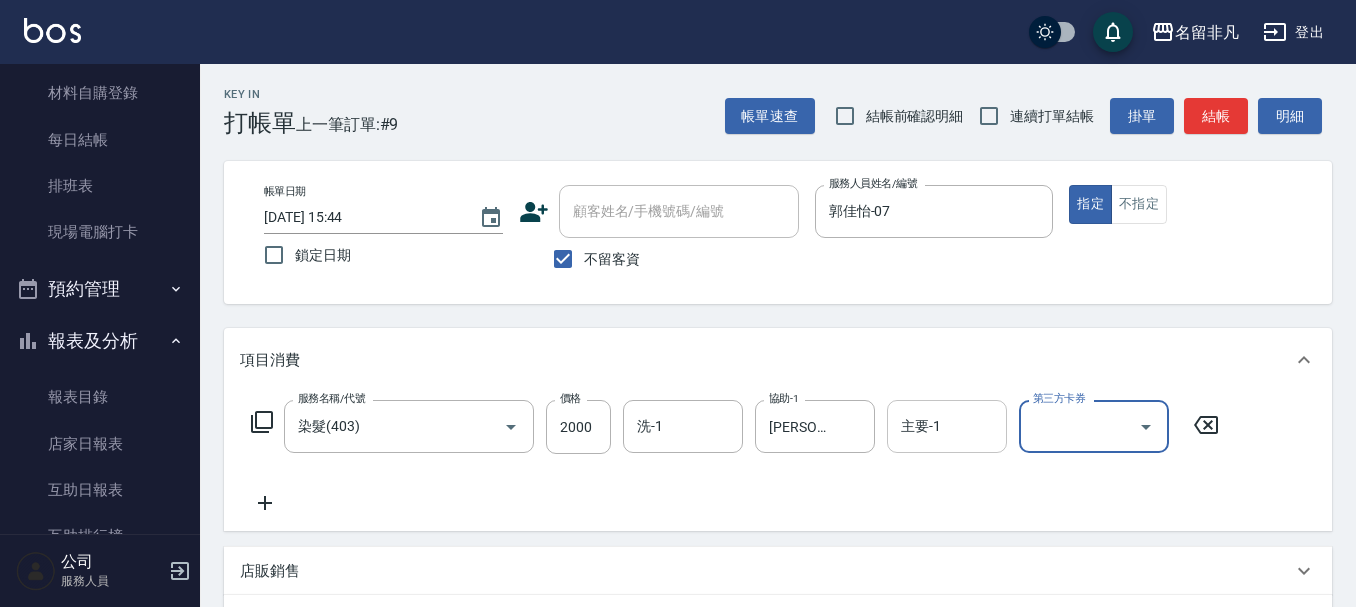 click on "主要-1" at bounding box center (947, 426) 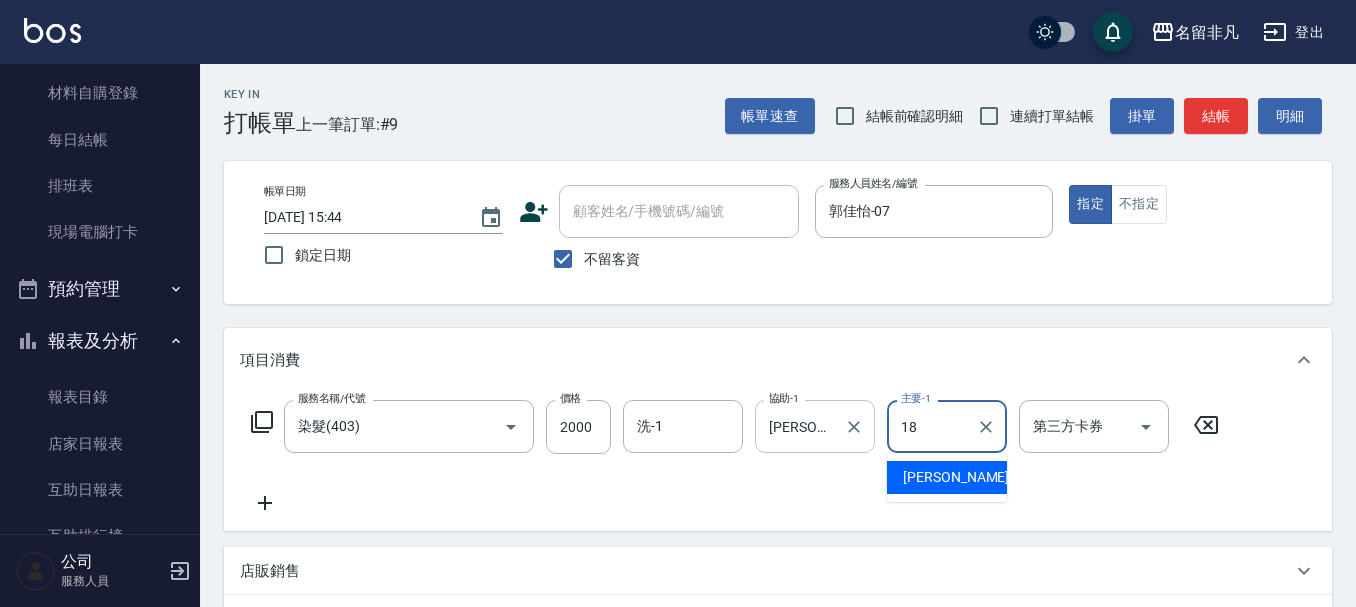 type on "[PERSON_NAME]-18" 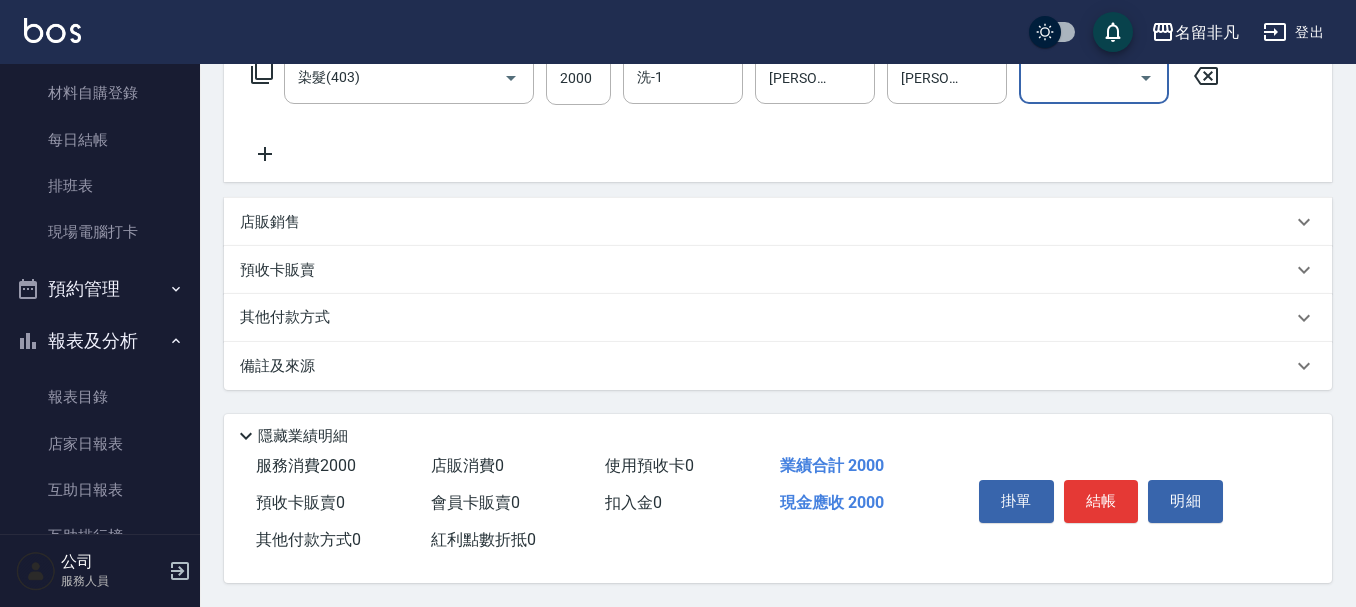 scroll, scrollTop: 358, scrollLeft: 0, axis: vertical 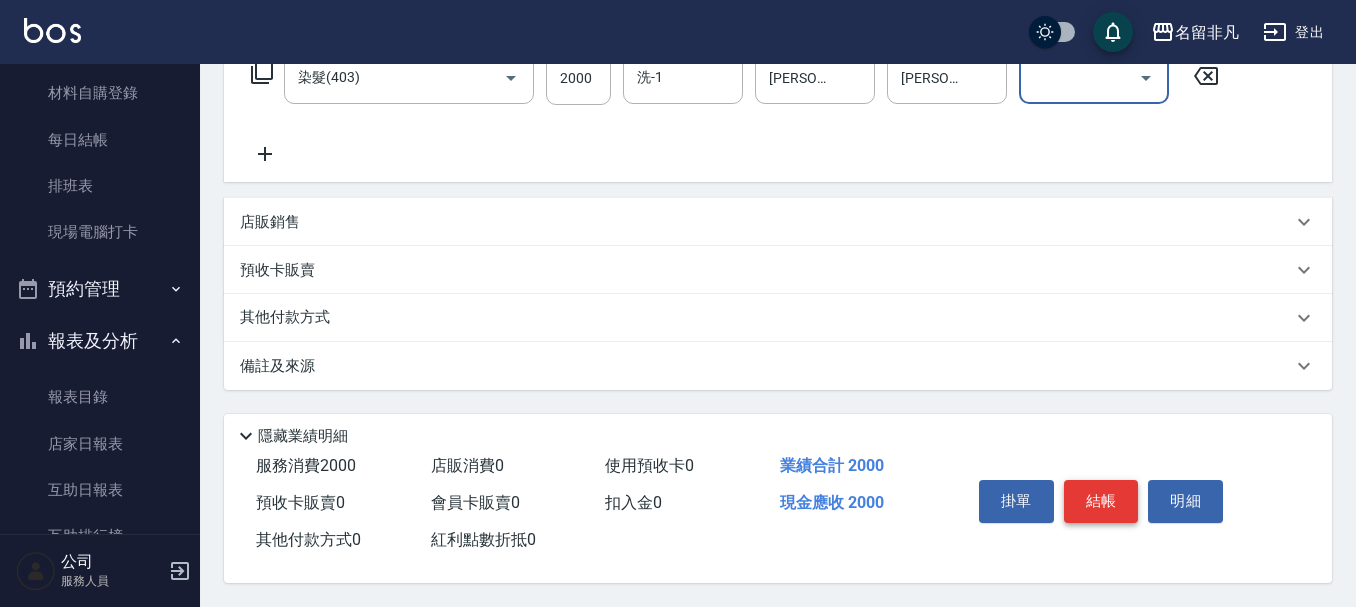 click on "結帳" at bounding box center [1101, 501] 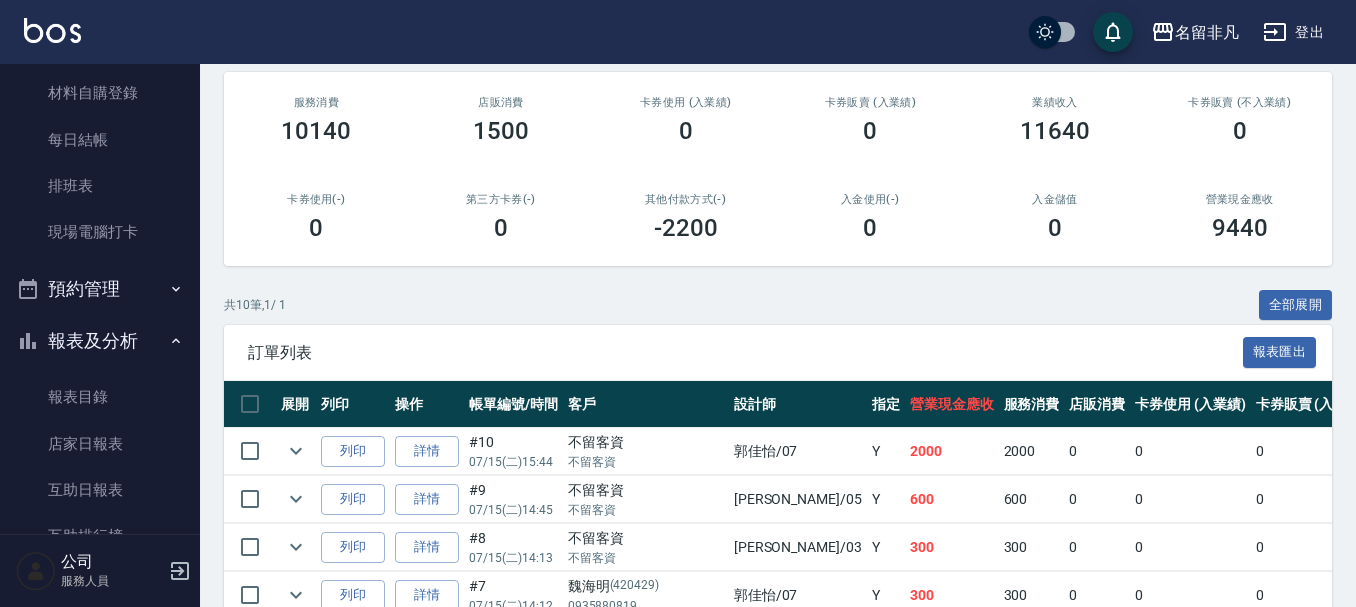 scroll, scrollTop: 400, scrollLeft: 0, axis: vertical 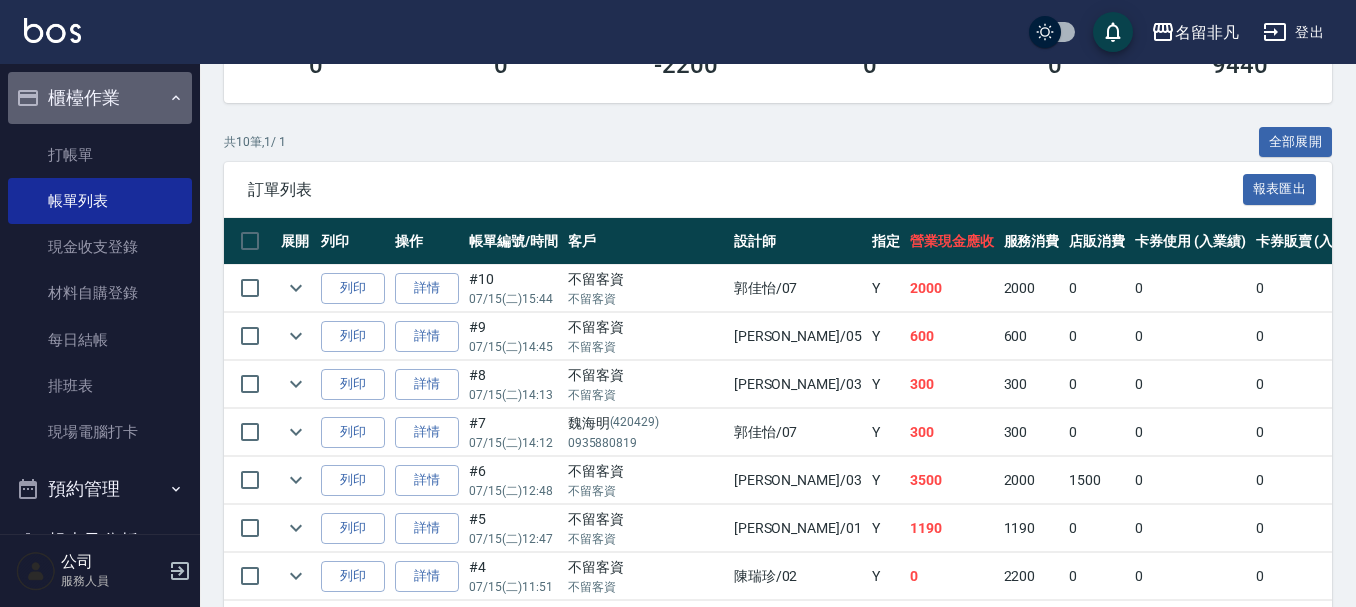 click on "櫃檯作業" at bounding box center [100, 98] 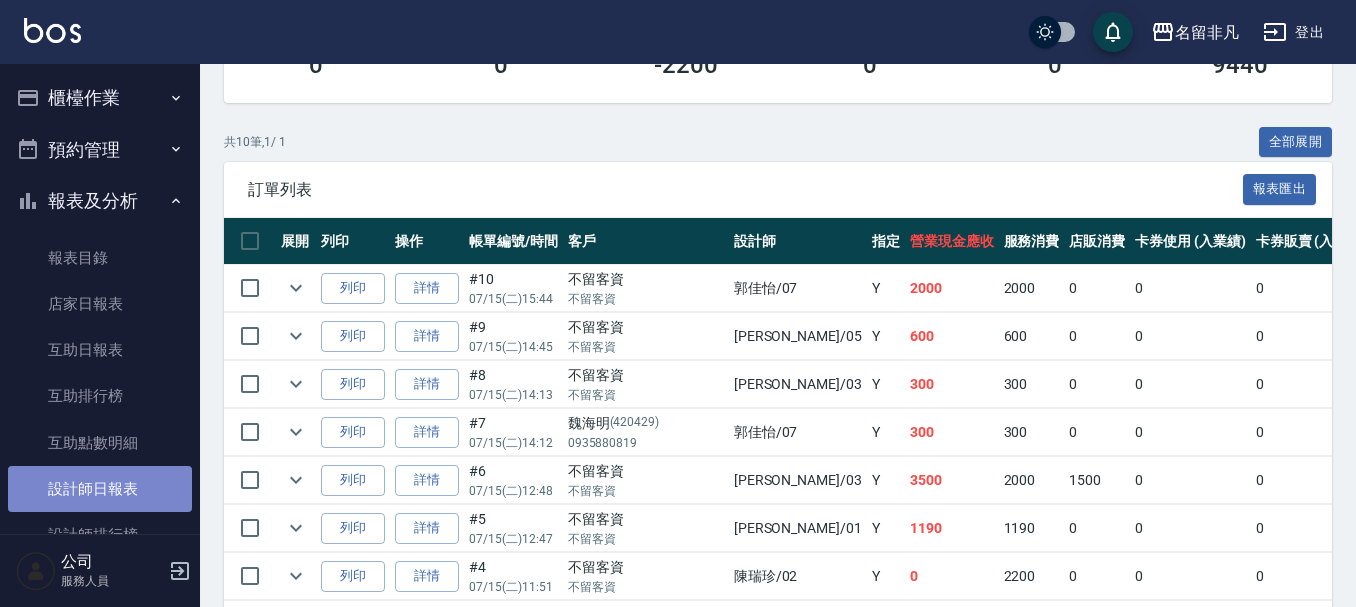 click on "設計師日報表" at bounding box center (100, 489) 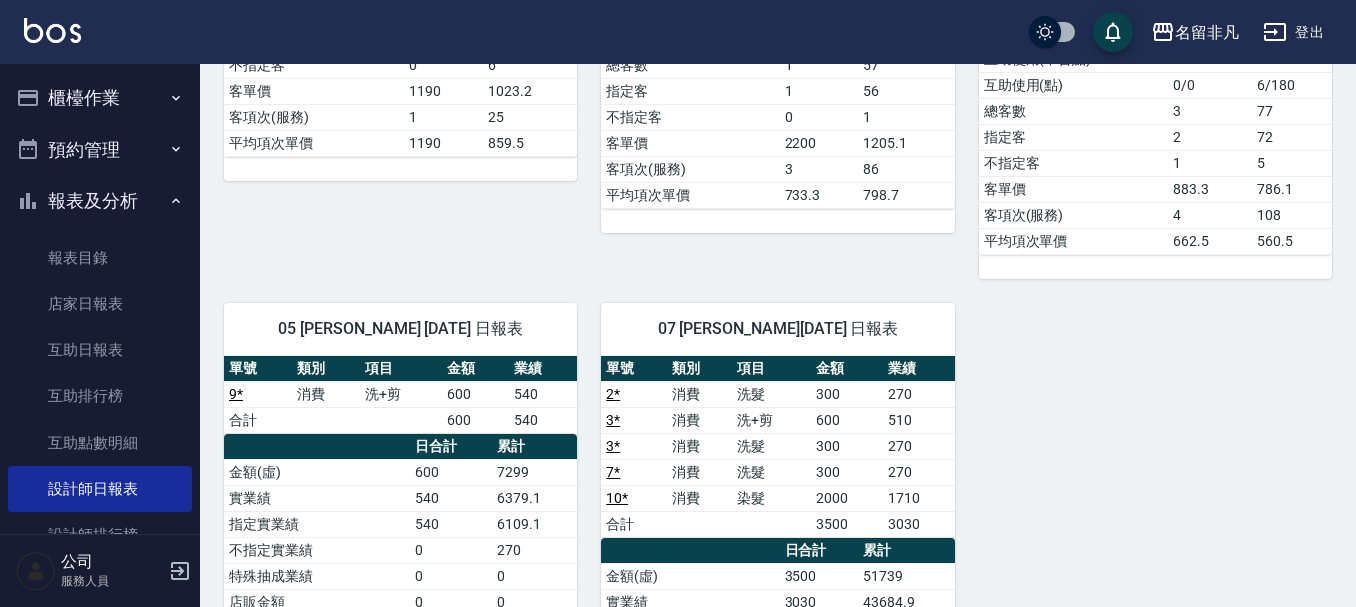 scroll, scrollTop: 400, scrollLeft: 0, axis: vertical 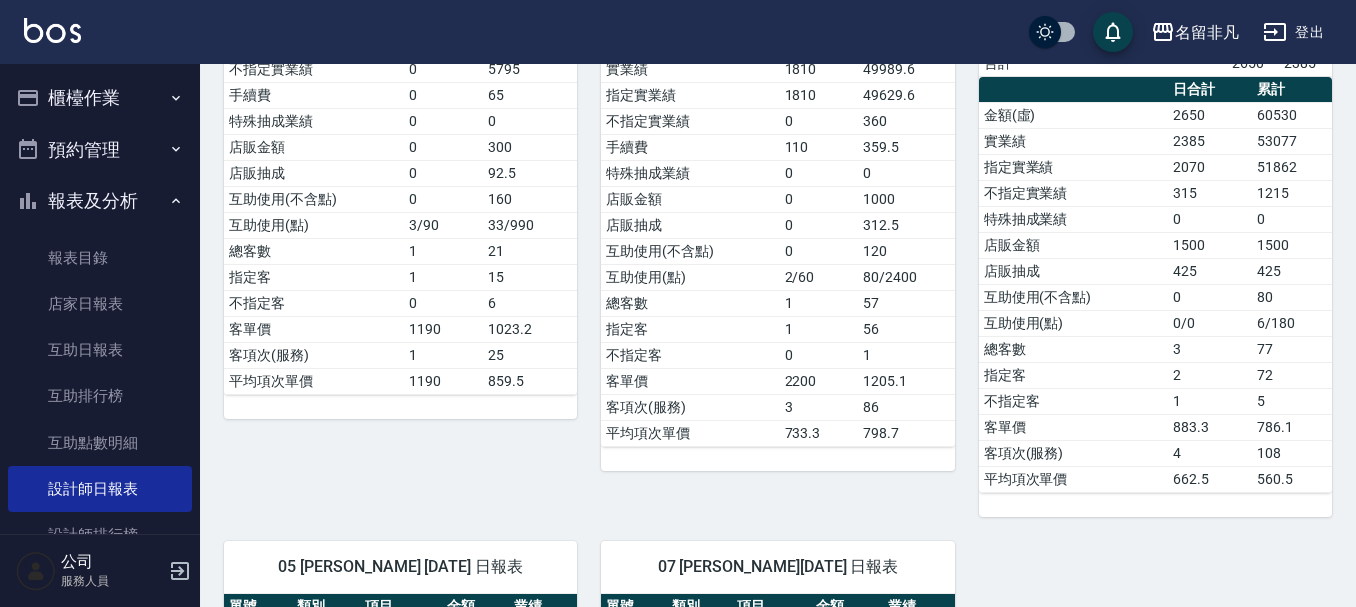 click on "報表及分析" at bounding box center [100, 201] 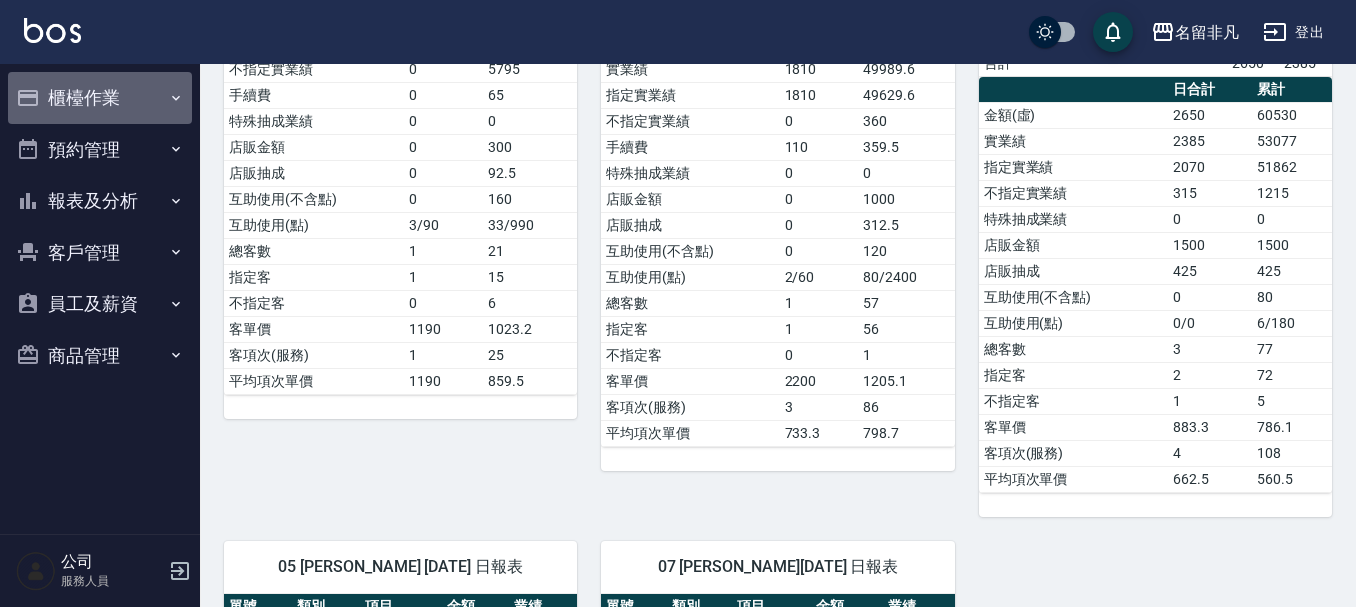 drag, startPoint x: 88, startPoint y: 115, endPoint x: 104, endPoint y: 156, distance: 44.011364 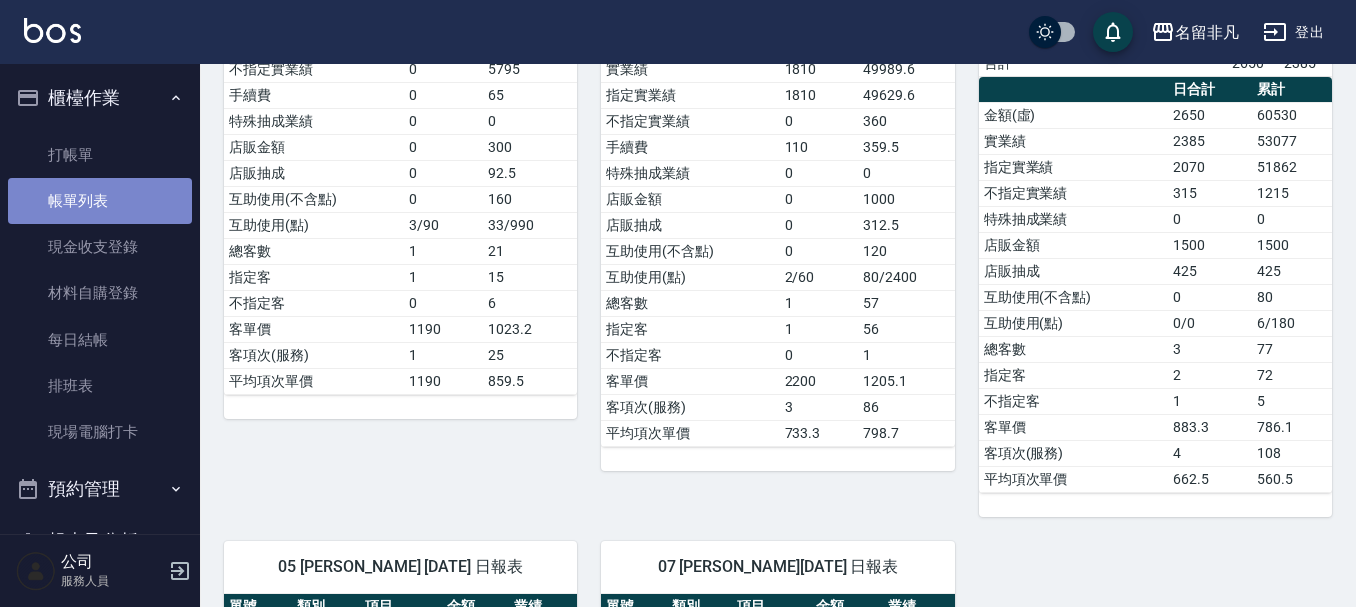 click on "帳單列表" at bounding box center (100, 201) 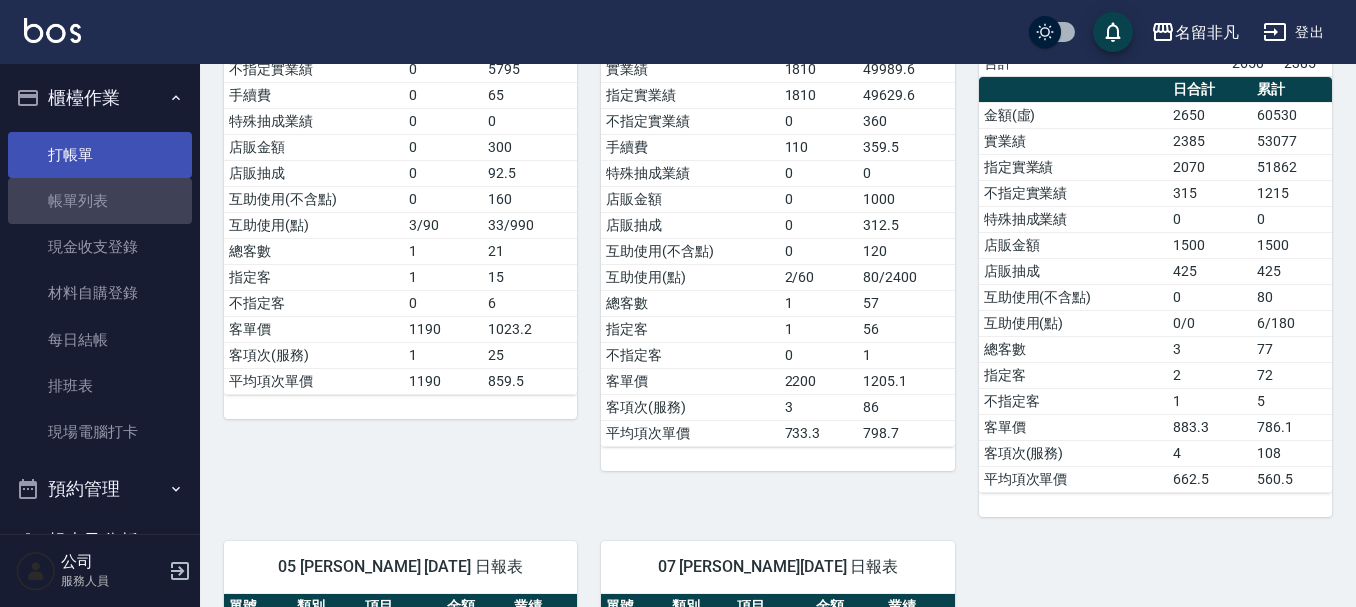 click on "打帳單" at bounding box center (100, 155) 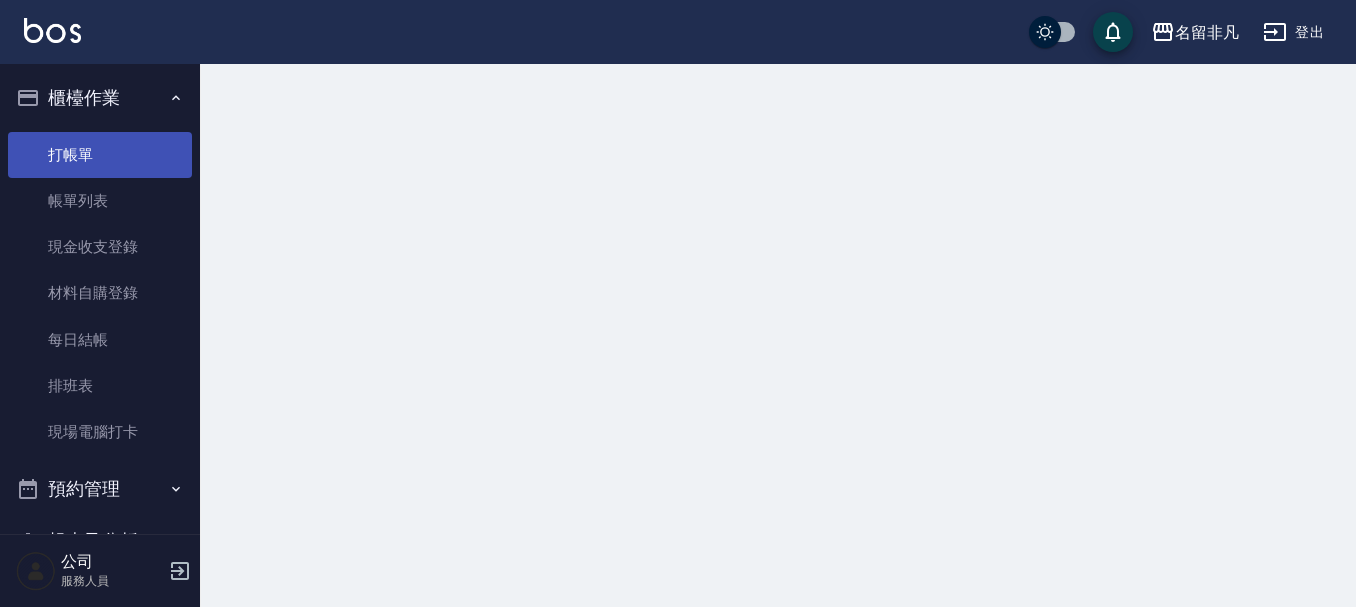 scroll, scrollTop: 0, scrollLeft: 0, axis: both 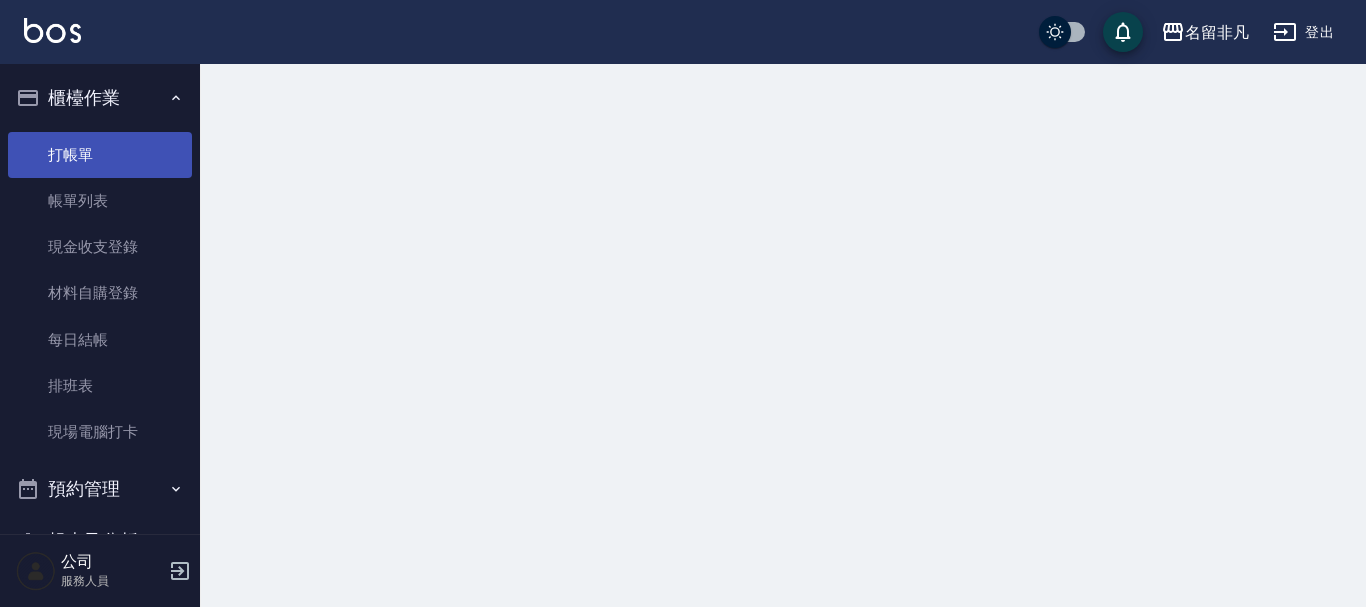 click on "打帳單" at bounding box center [100, 155] 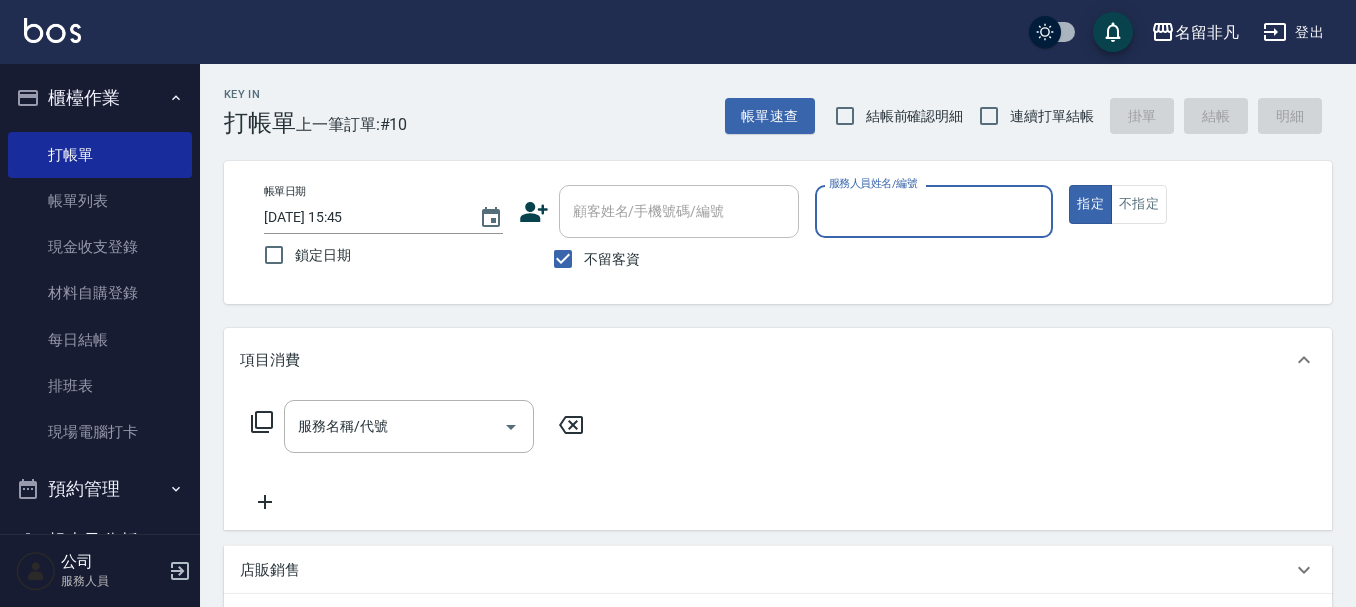 click on "櫃檯作業" at bounding box center (100, 98) 